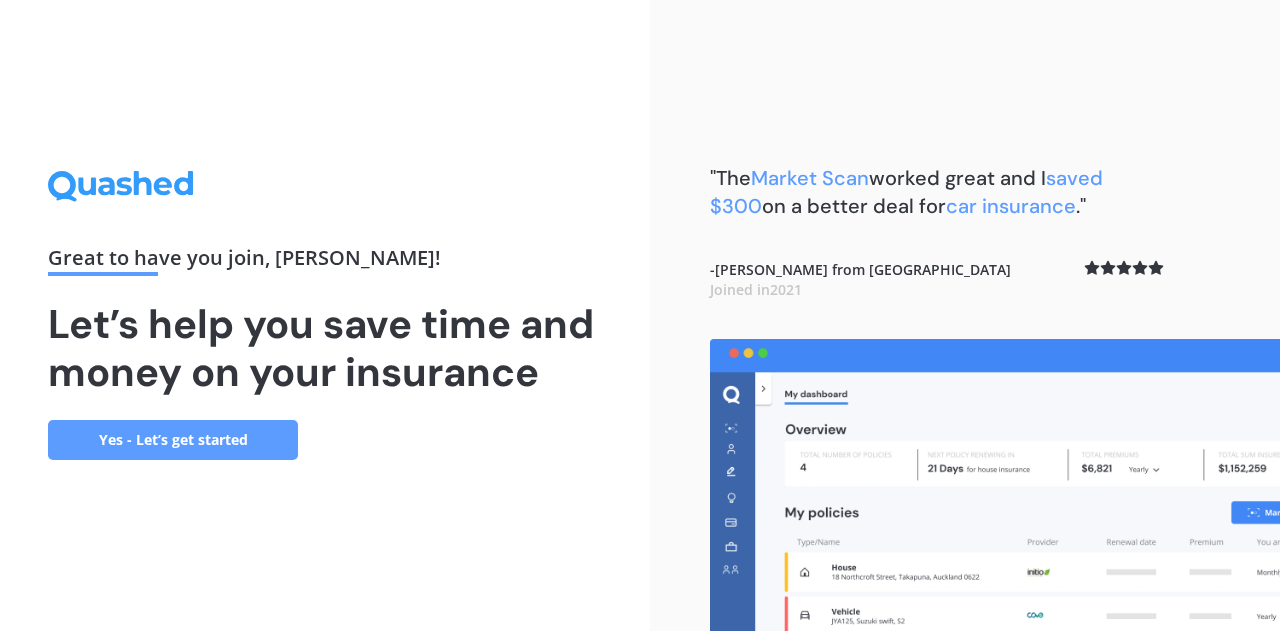 scroll, scrollTop: 0, scrollLeft: 0, axis: both 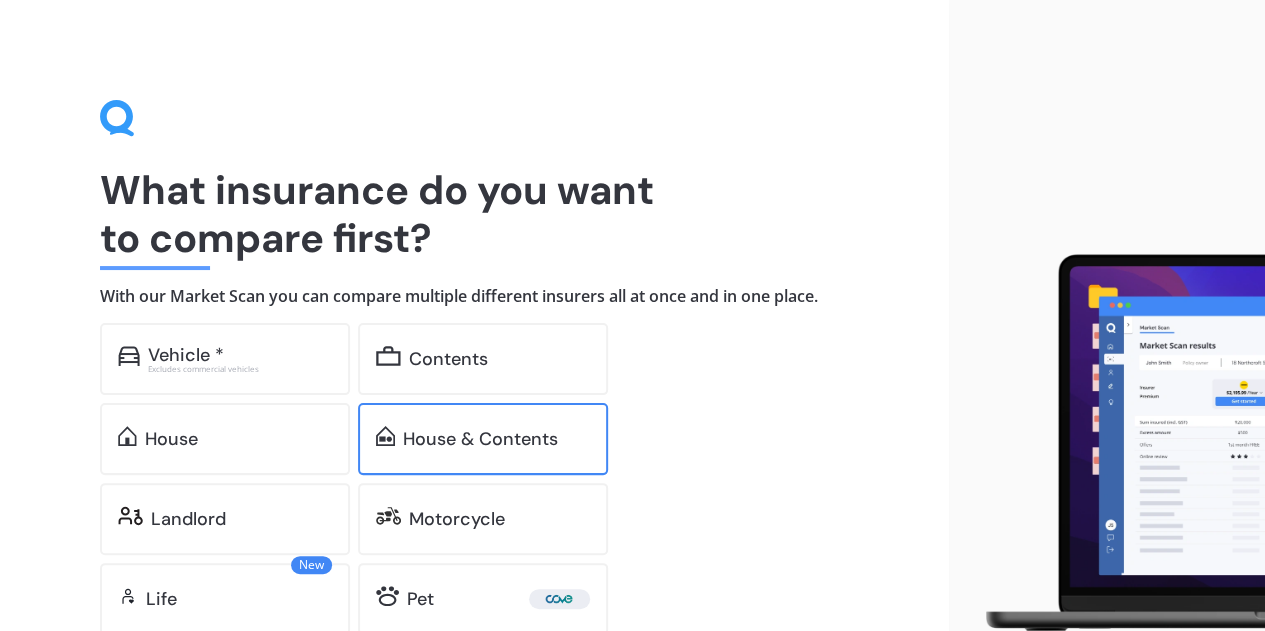 click on "House & Contents" at bounding box center (480, 439) 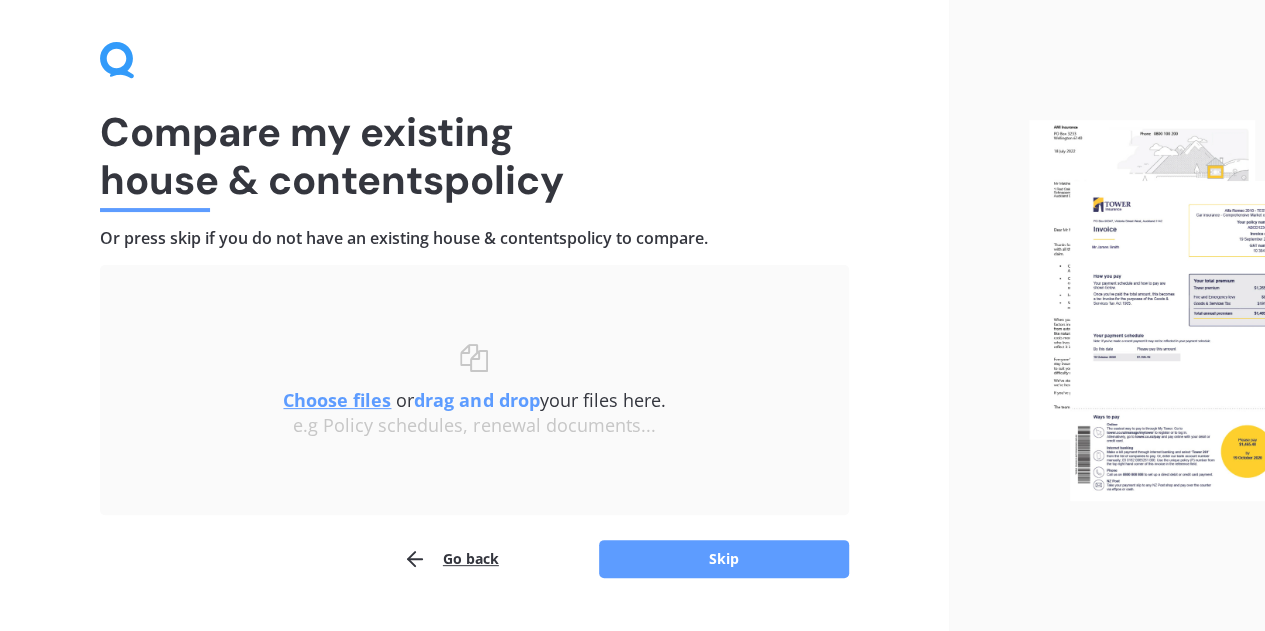 scroll, scrollTop: 105, scrollLeft: 0, axis: vertical 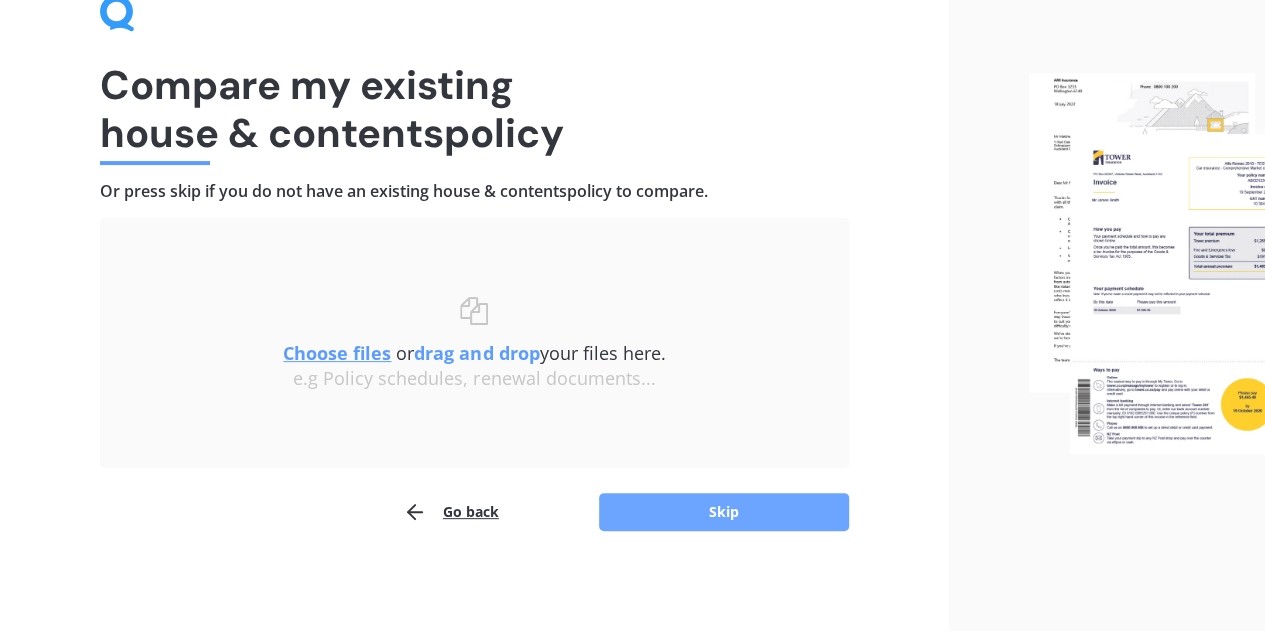 click on "Skip" at bounding box center [724, 512] 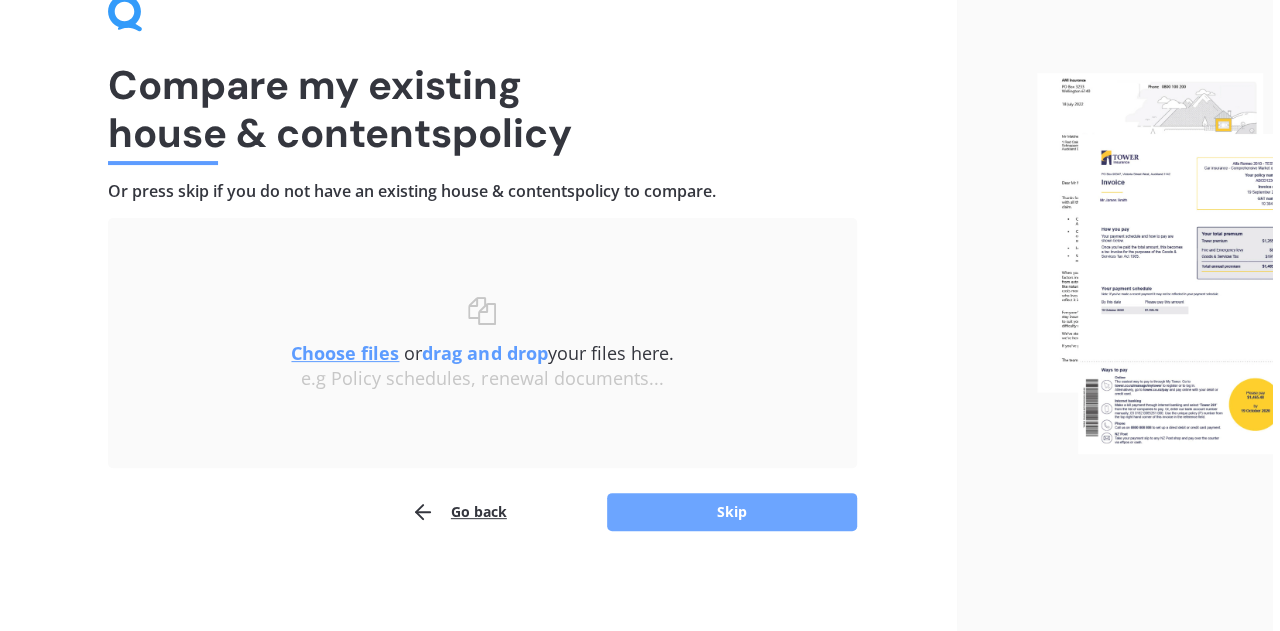 scroll, scrollTop: 0, scrollLeft: 0, axis: both 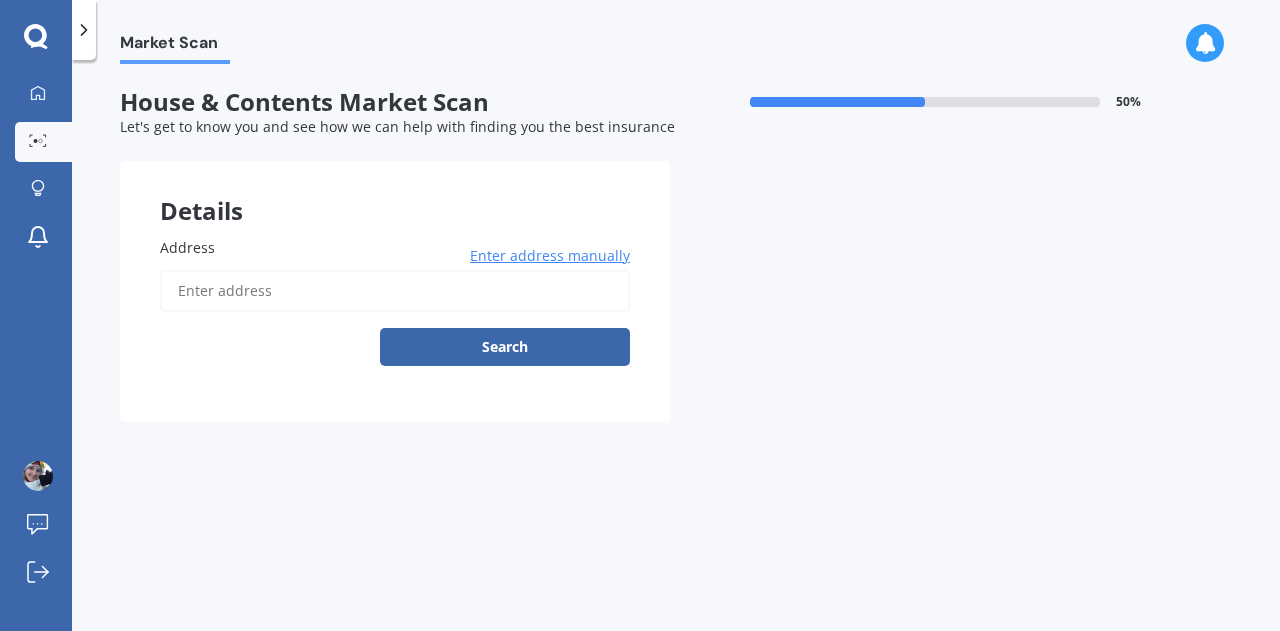 click on "Address" at bounding box center [395, 291] 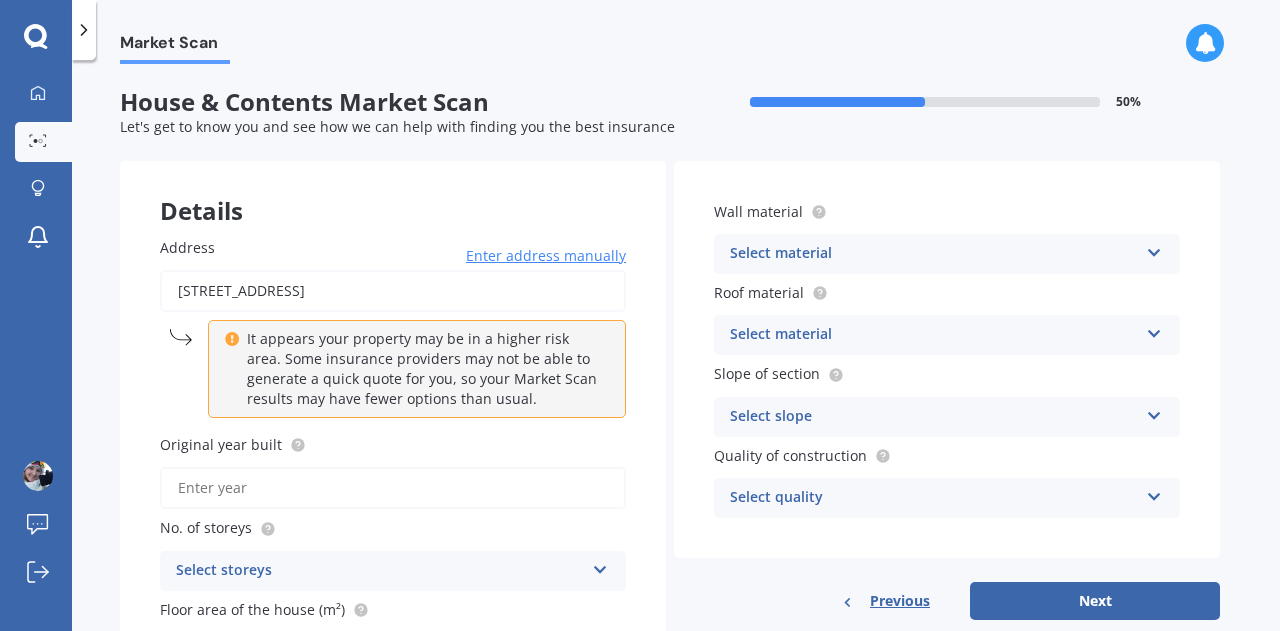 click on "[STREET_ADDRESS]" at bounding box center (393, 291) 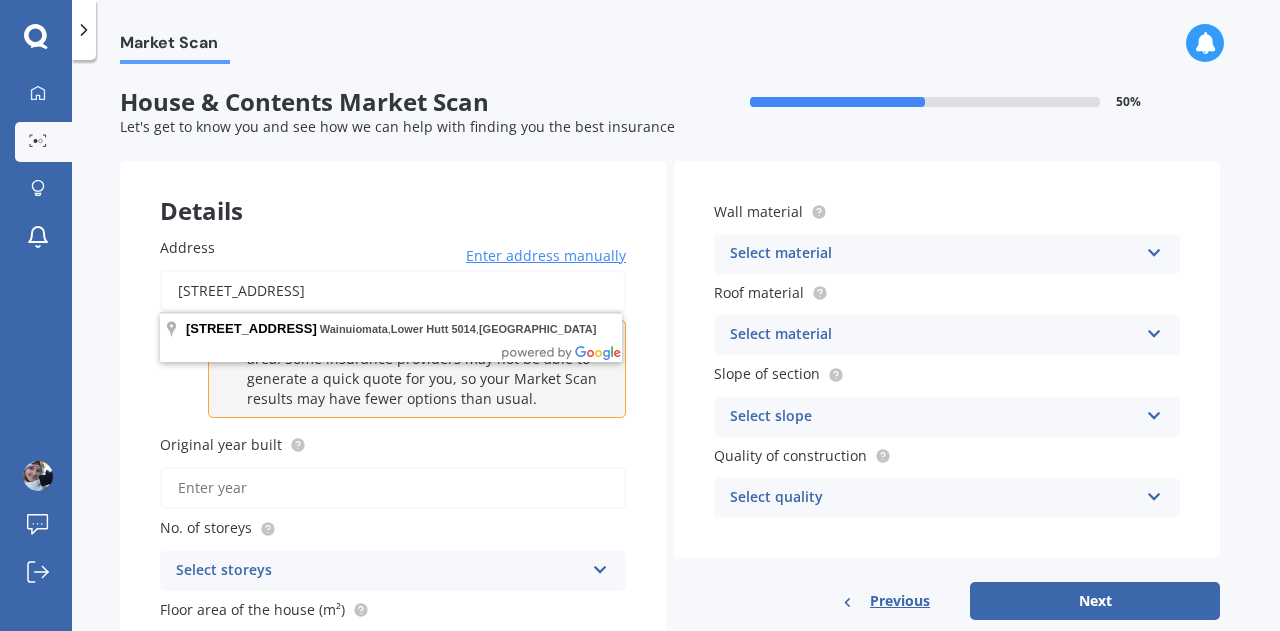 drag, startPoint x: 600, startPoint y: 289, endPoint x: 0, endPoint y: 308, distance: 600.3008 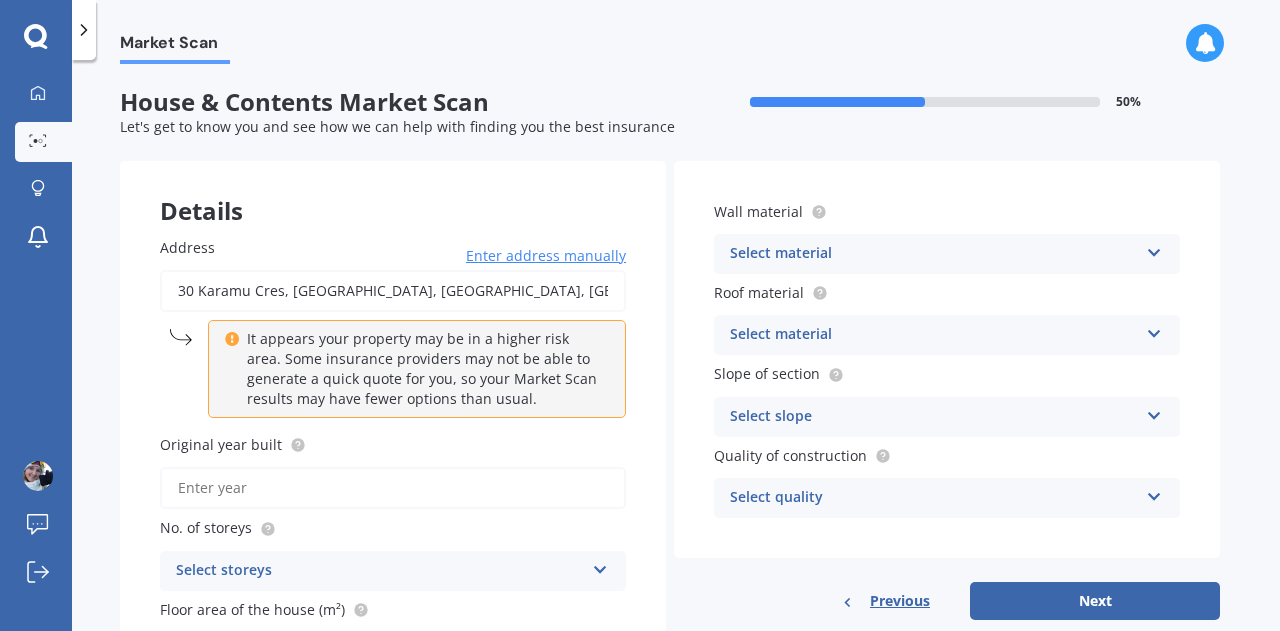 type on "[STREET_ADDRESS]" 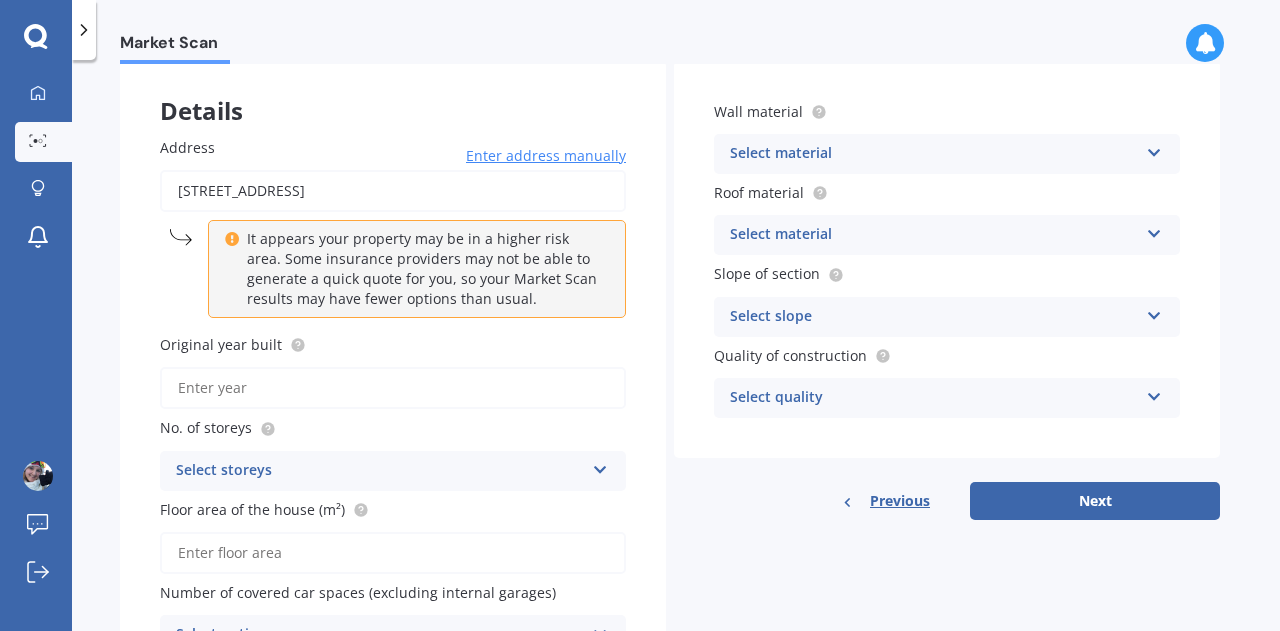 scroll, scrollTop: 200, scrollLeft: 0, axis: vertical 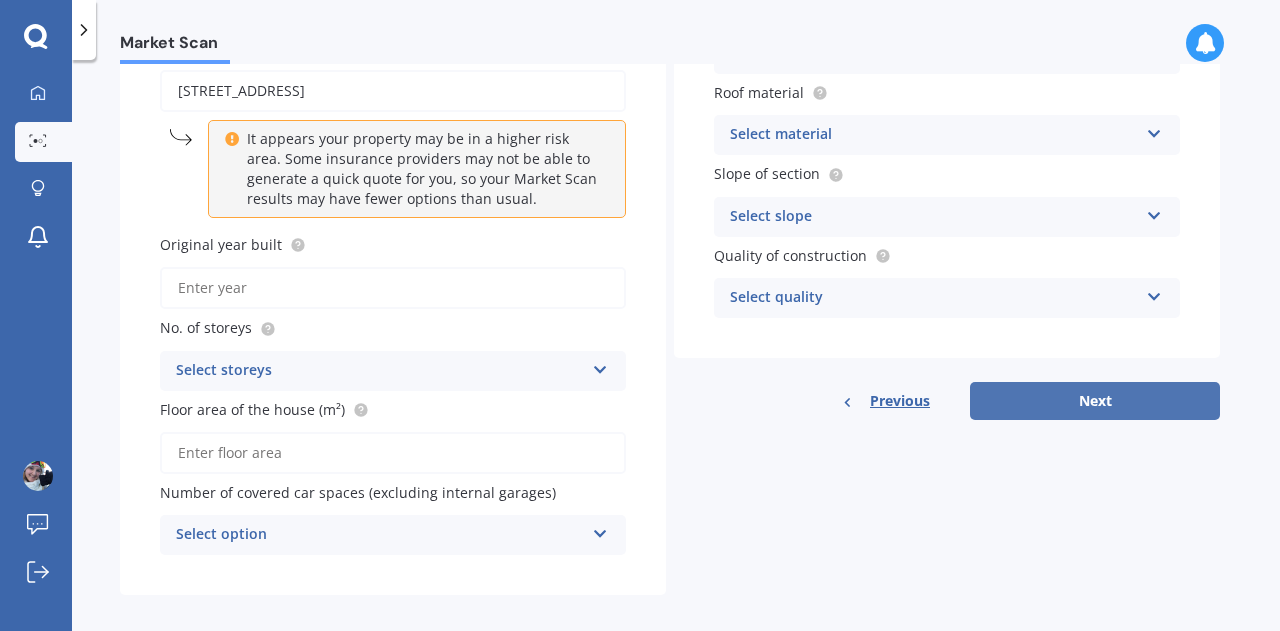 click on "Next" at bounding box center [1095, 401] 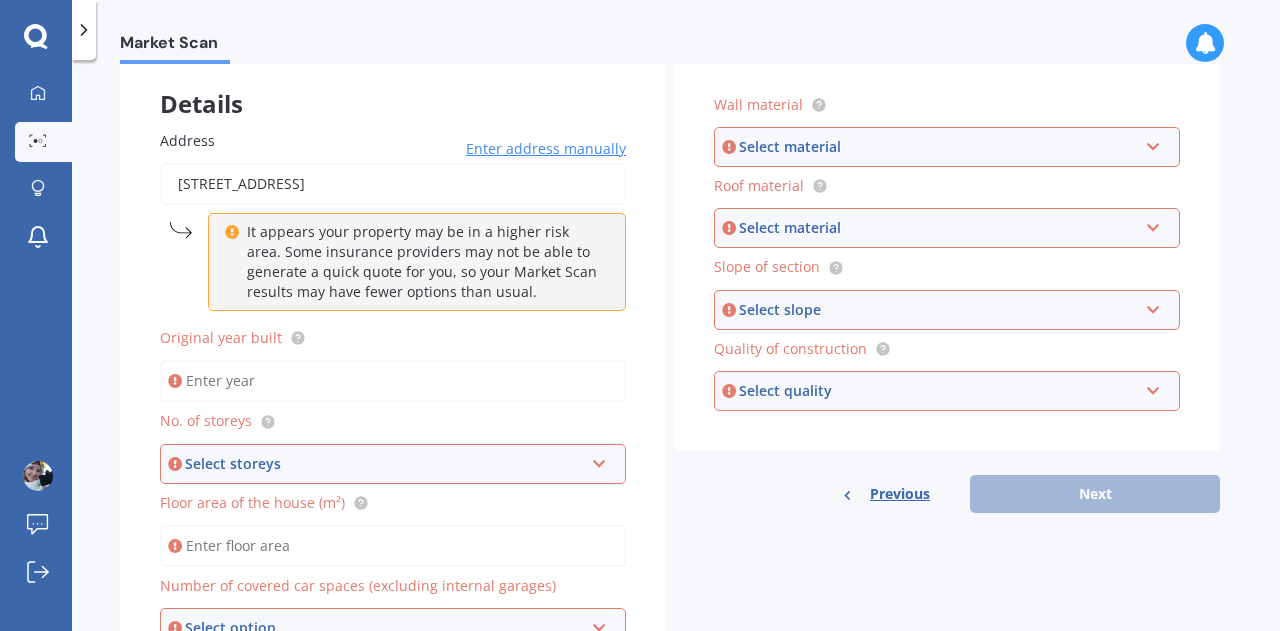 scroll, scrollTop: 0, scrollLeft: 0, axis: both 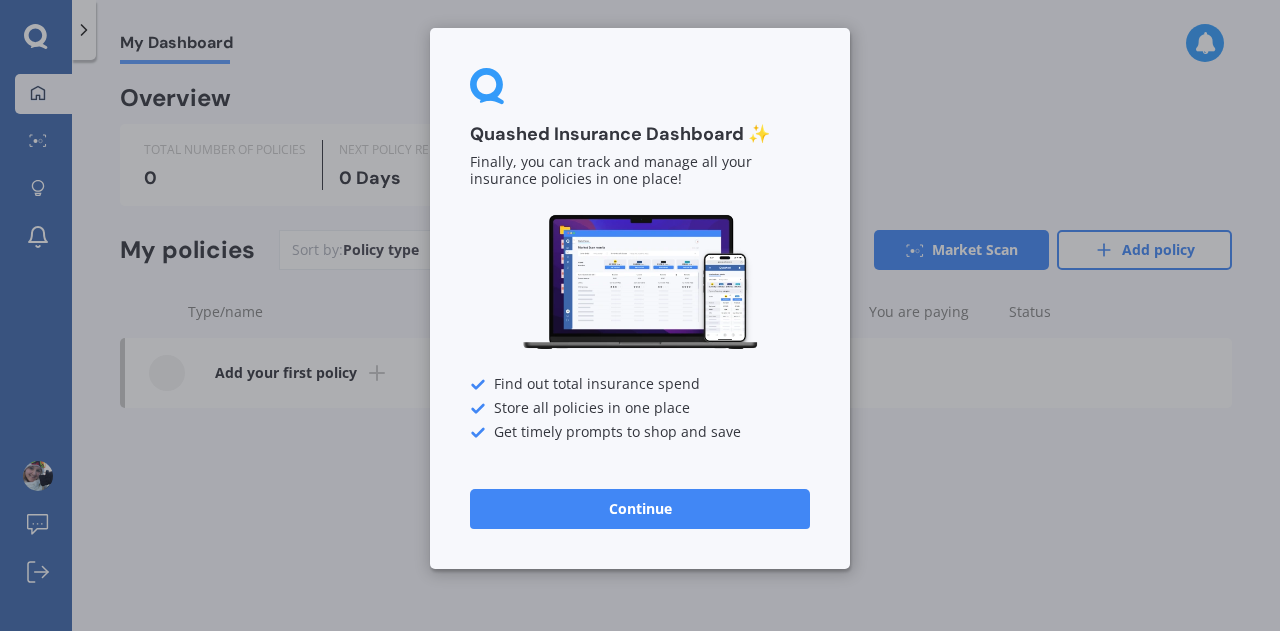 click on "Continue" at bounding box center (640, 509) 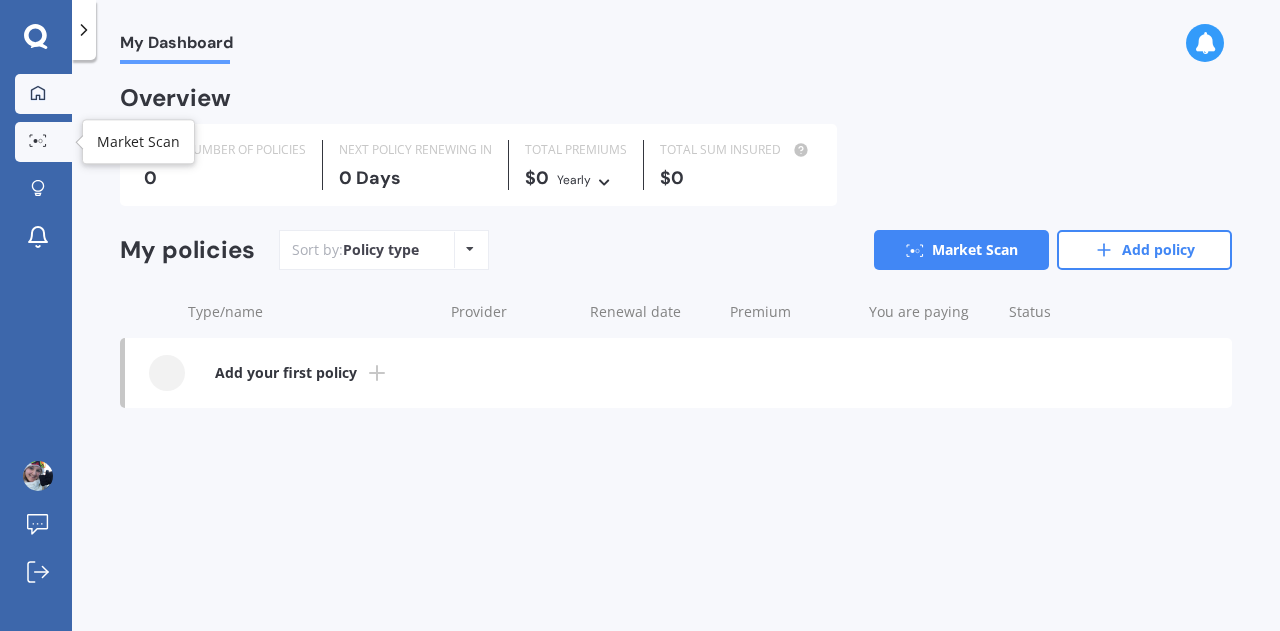 click 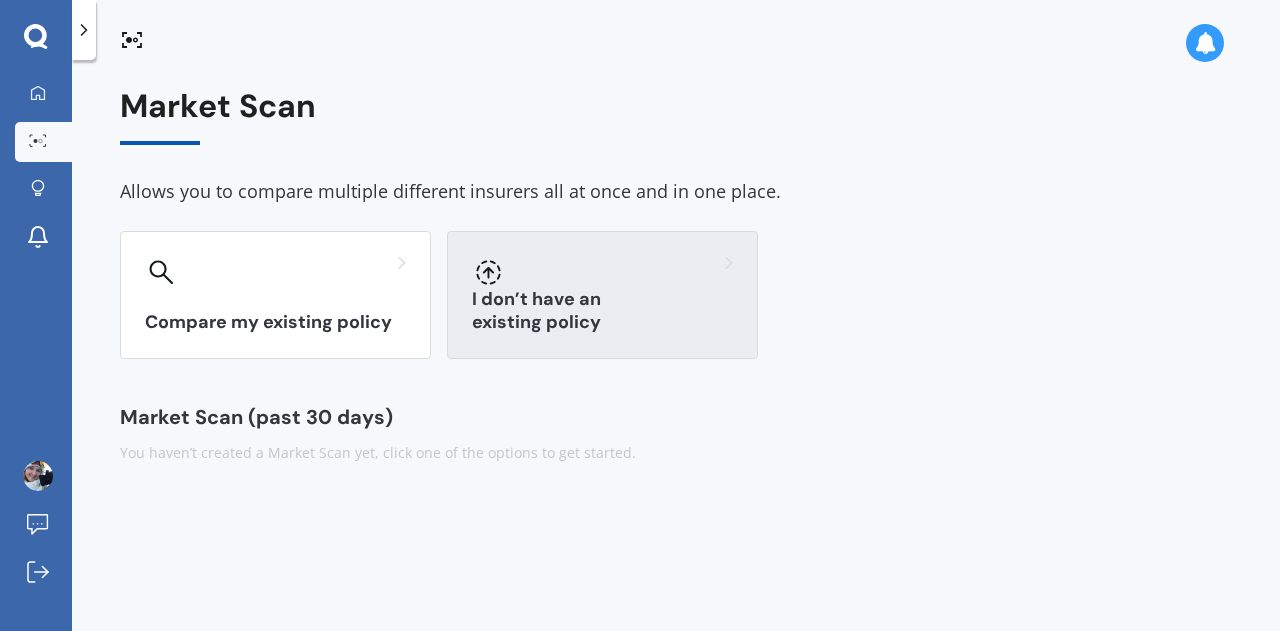 click on "I don’t have an existing policy" at bounding box center (602, 311) 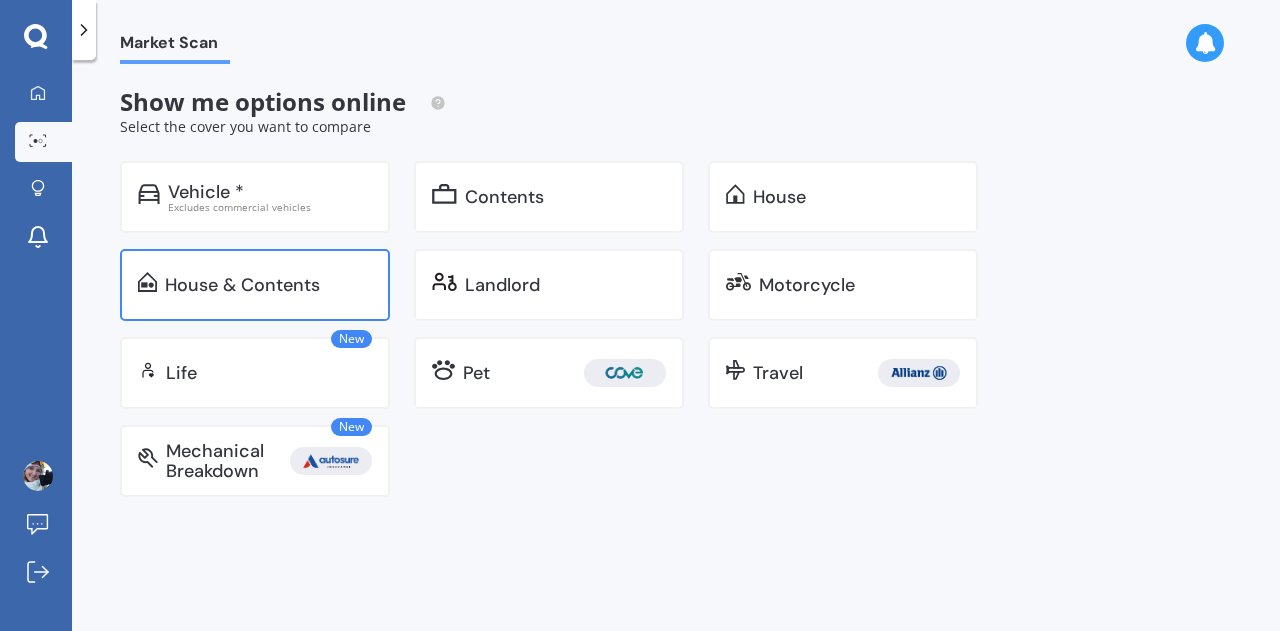 click on "House & Contents" at bounding box center (242, 285) 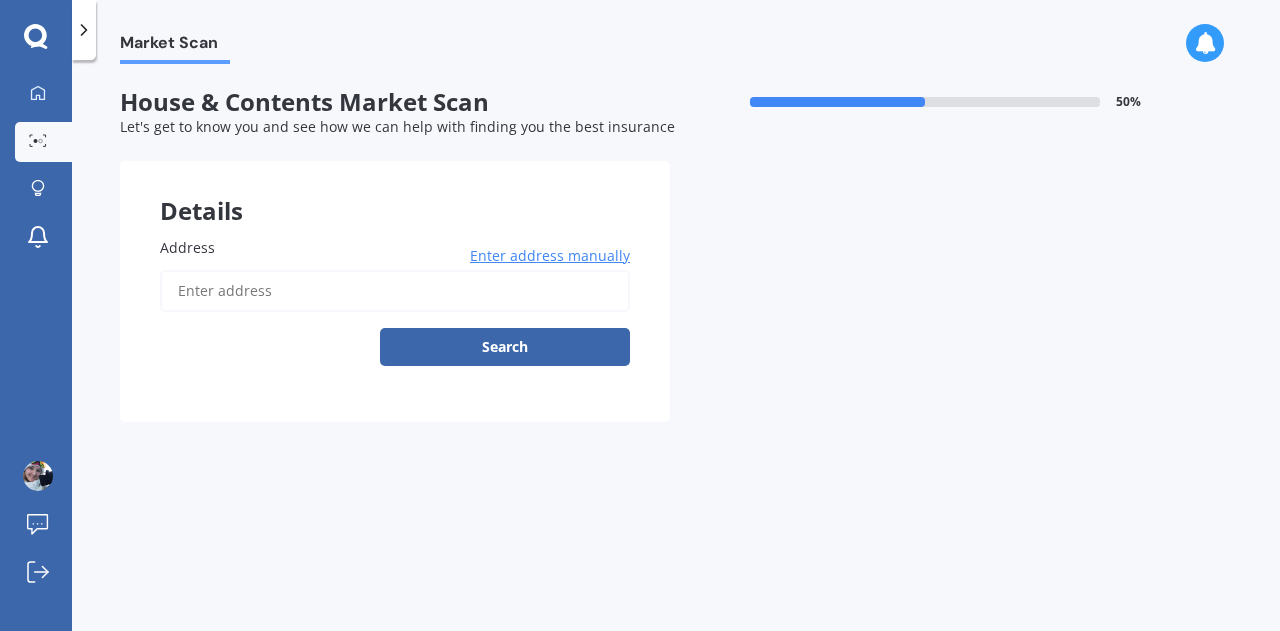 click on "Address" at bounding box center [395, 291] 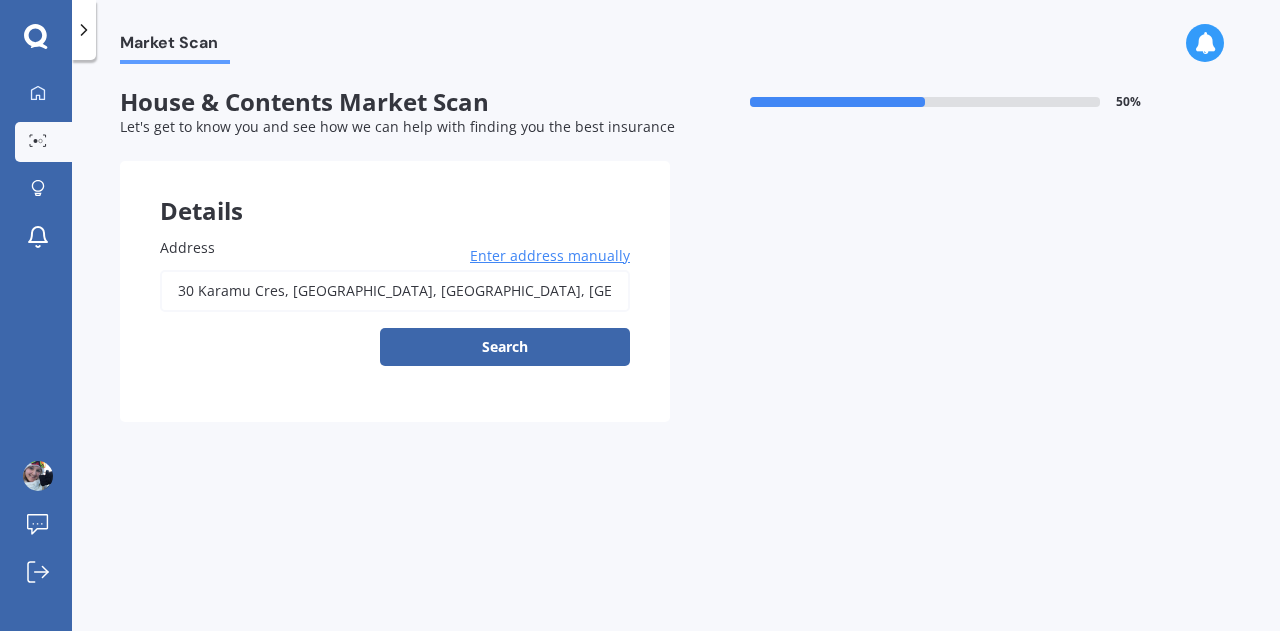 type on "[STREET_ADDRESS]" 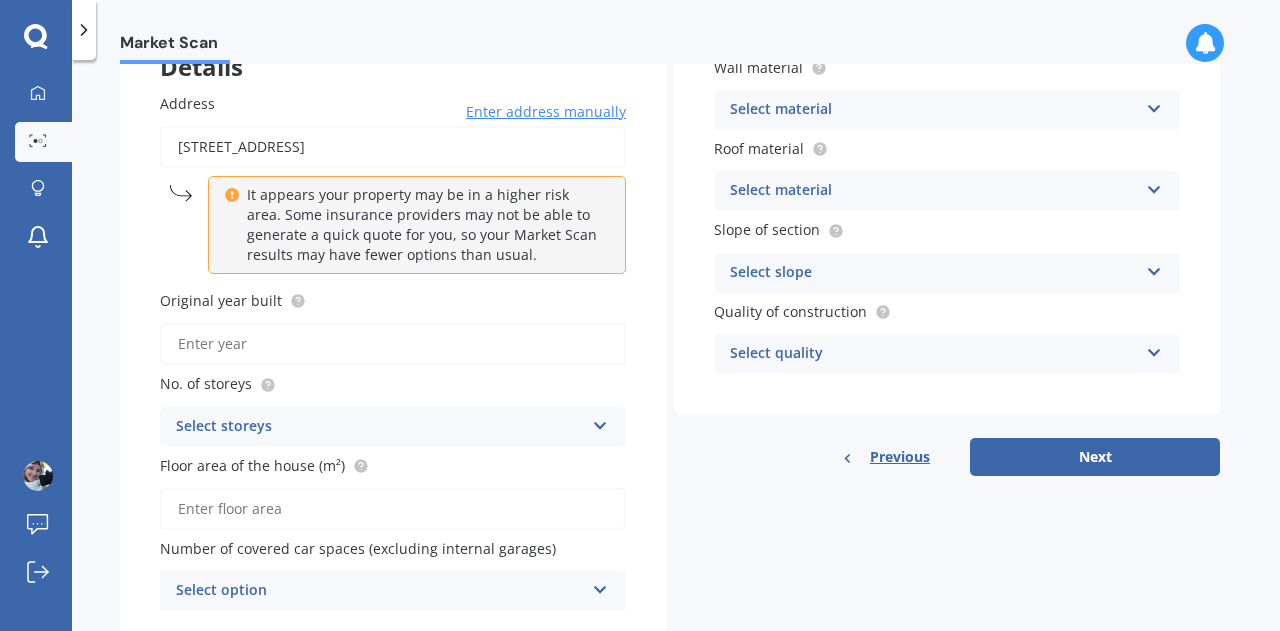 scroll, scrollTop: 200, scrollLeft: 0, axis: vertical 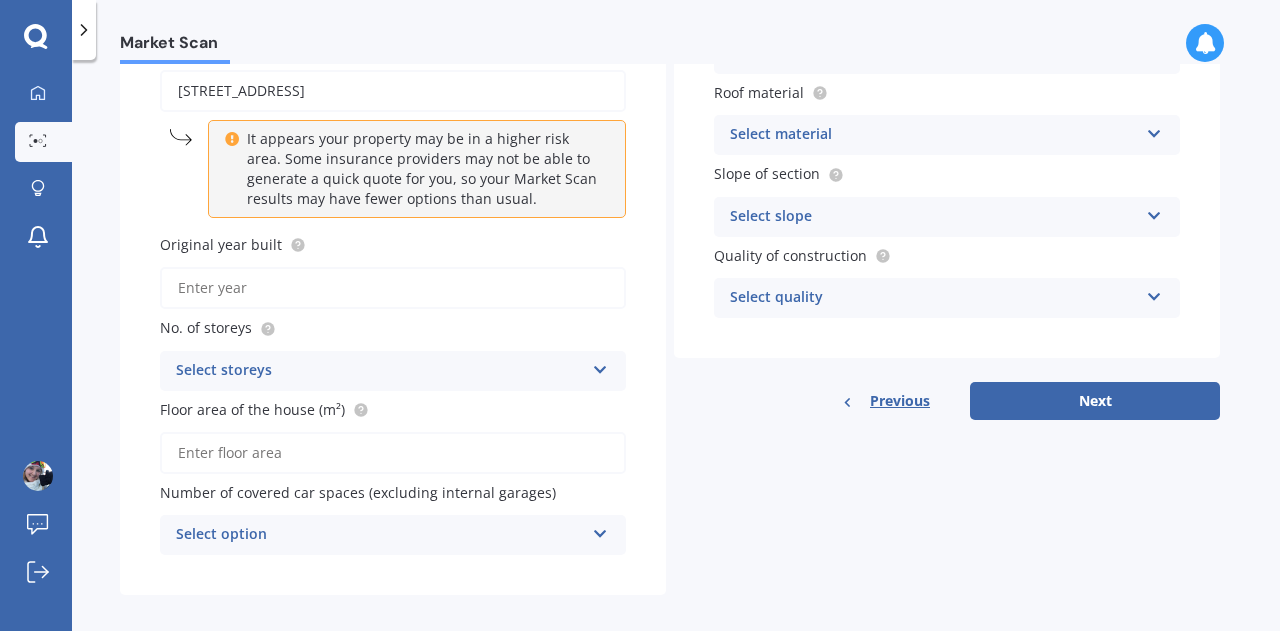click on "Select storeys" at bounding box center [380, 371] 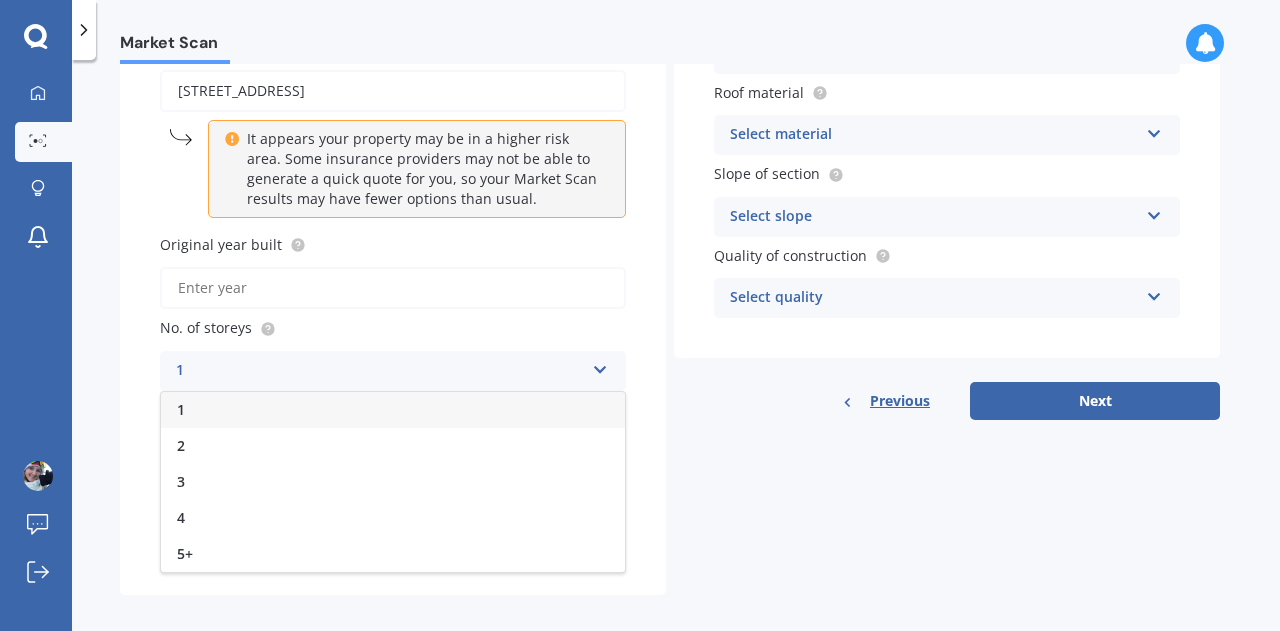 click on "1" at bounding box center (393, 410) 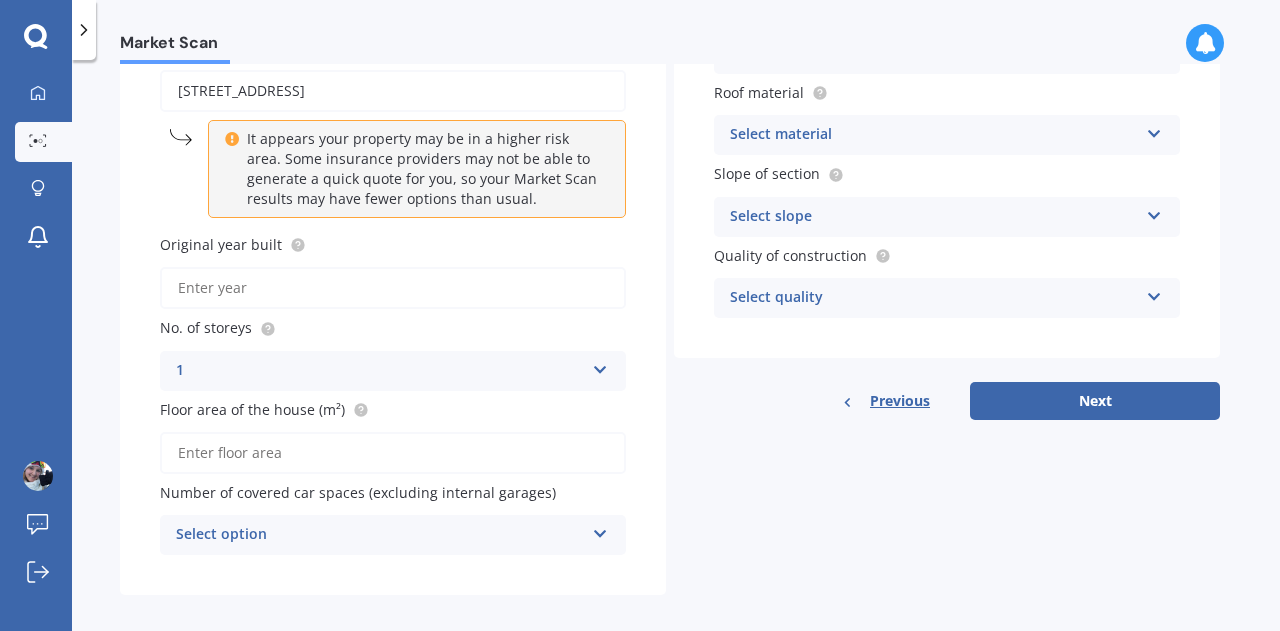 click on "It appears your property may be in a higher risk area. Some insurance providers may not be able to generate a quick quote for you, so your Market Scan results may have fewer options than usual." at bounding box center (417, 169) 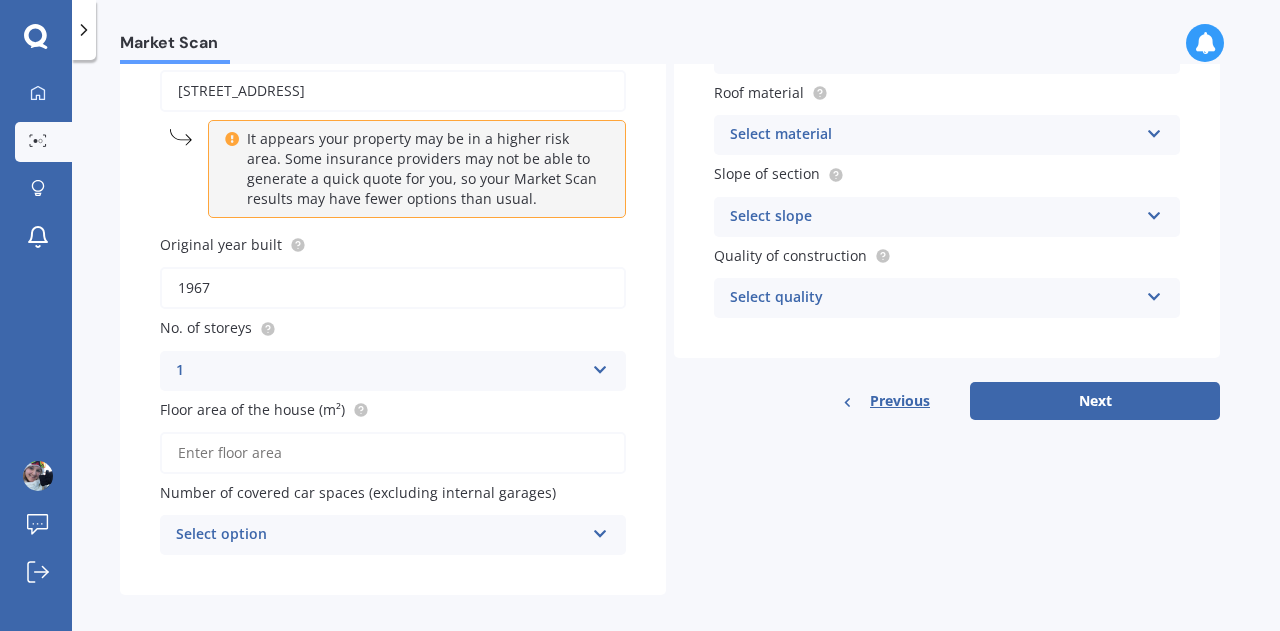 type on "1967" 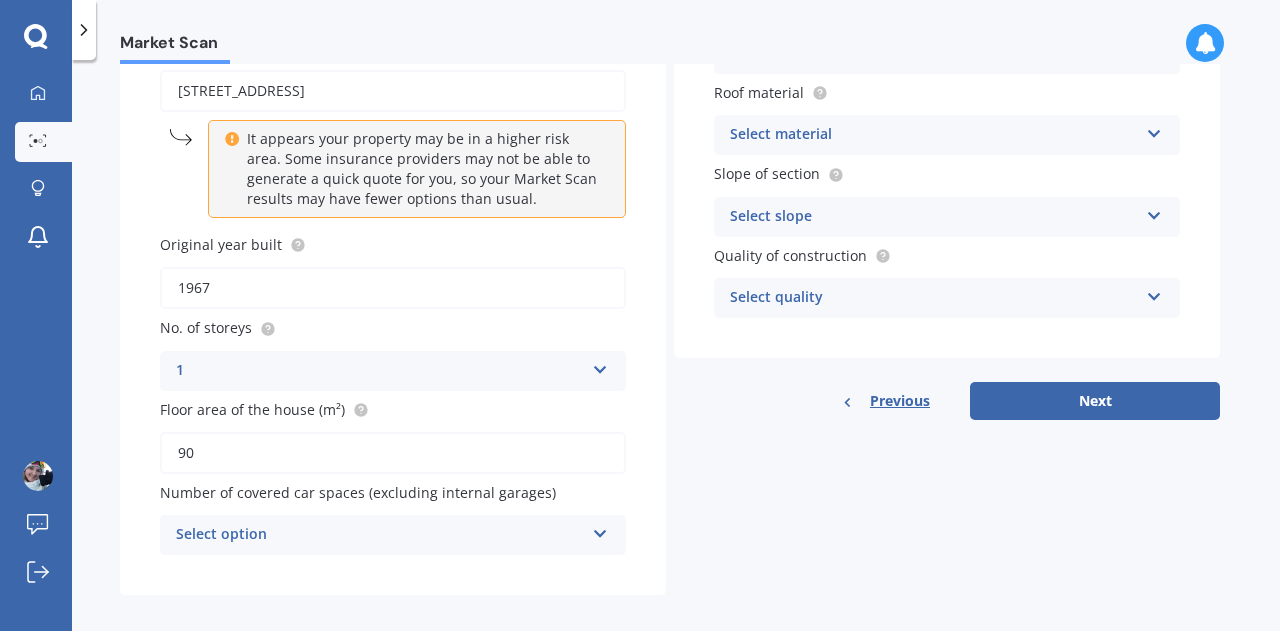 type on "90" 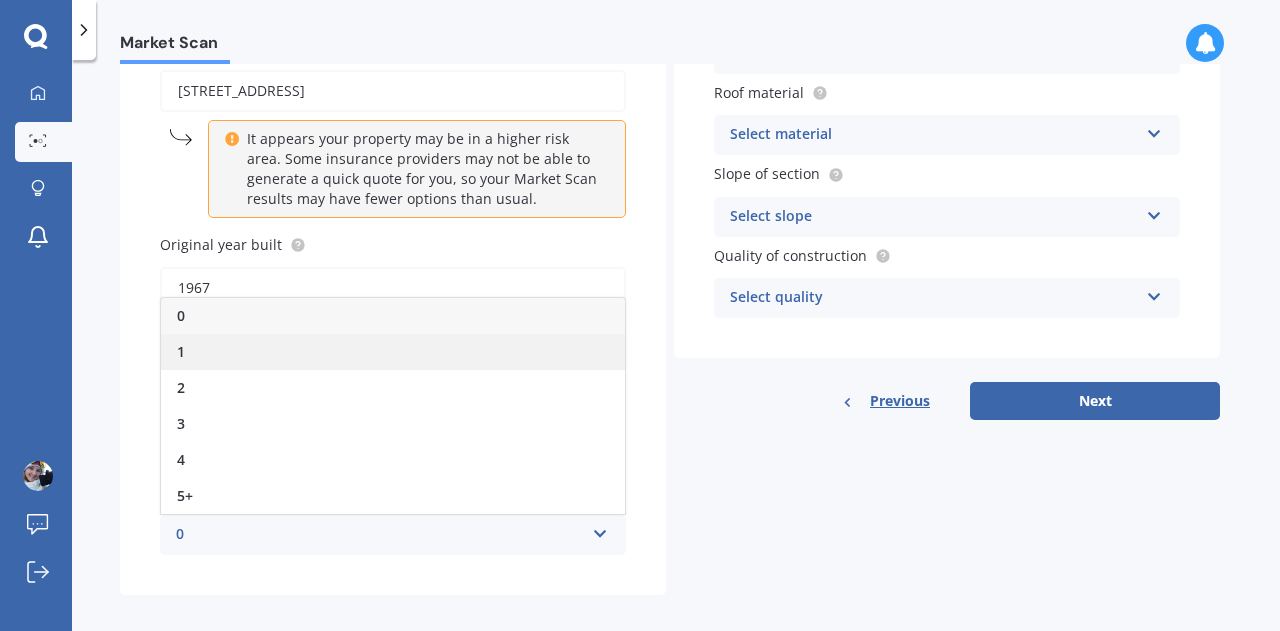 click on "1" at bounding box center (393, 352) 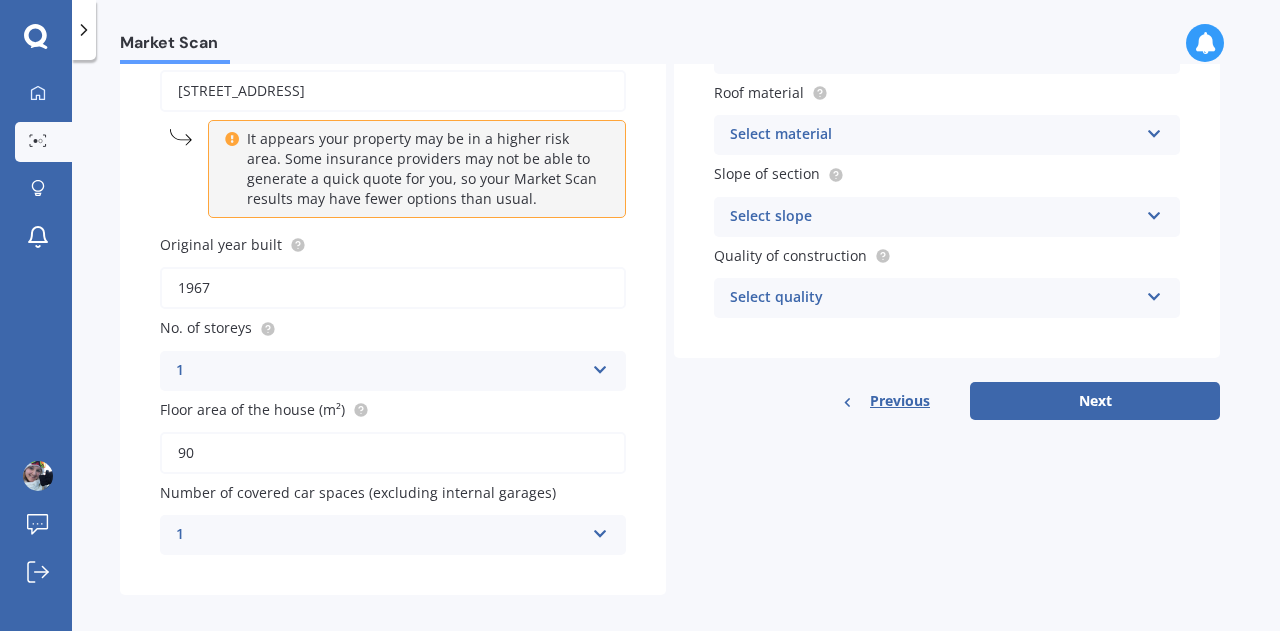 scroll, scrollTop: 100, scrollLeft: 0, axis: vertical 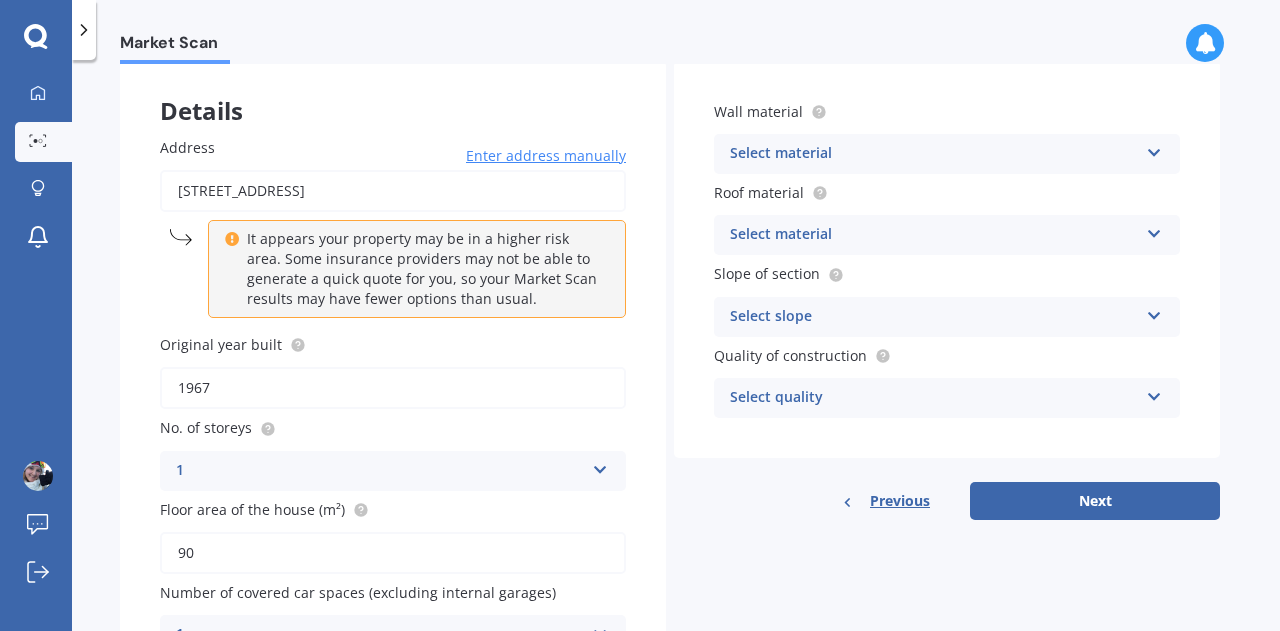 click on "Select material" at bounding box center (934, 154) 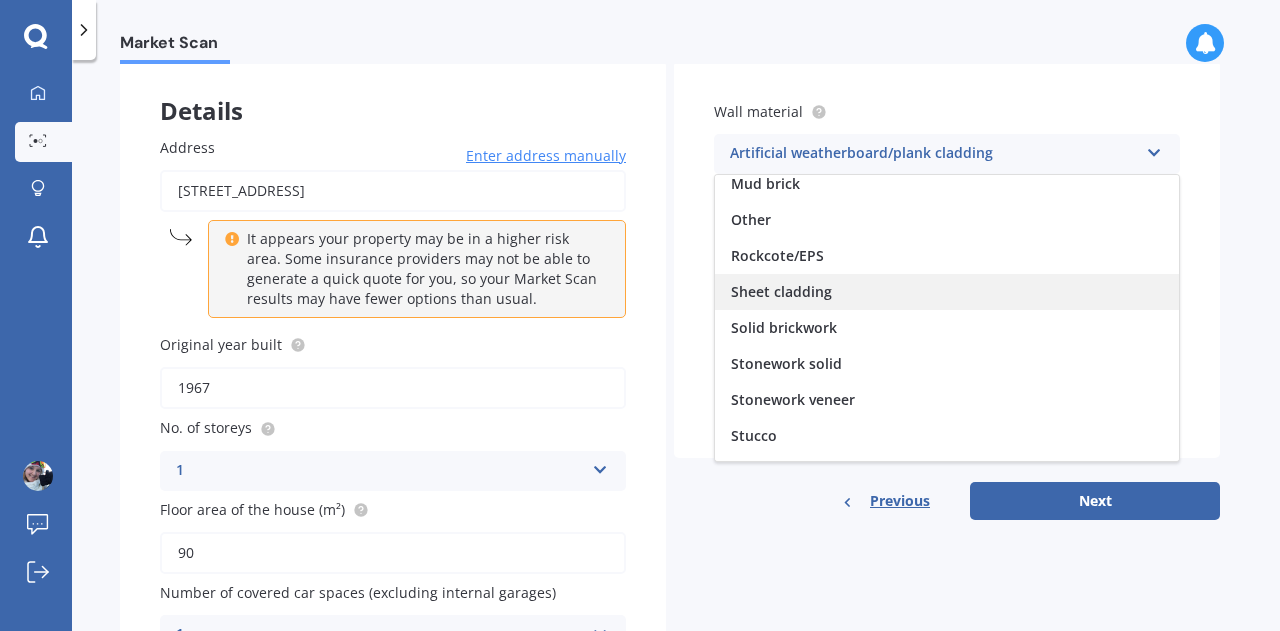 scroll, scrollTop: 181, scrollLeft: 0, axis: vertical 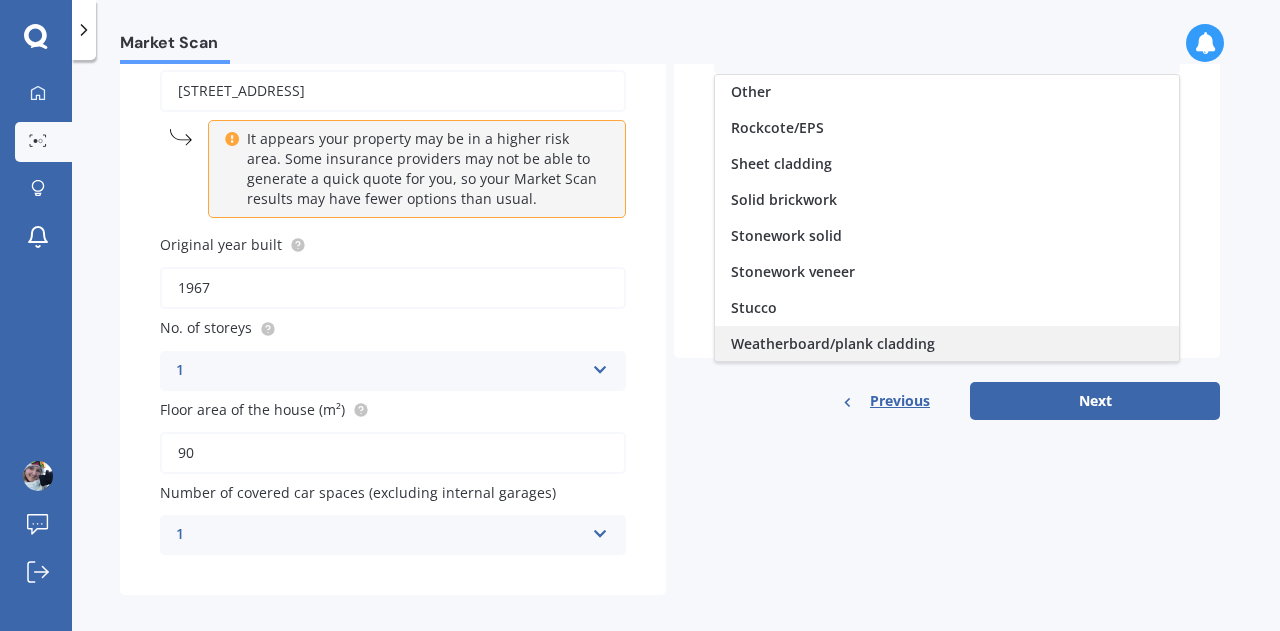click on "Weatherboard/plank cladding" at bounding box center (833, 343) 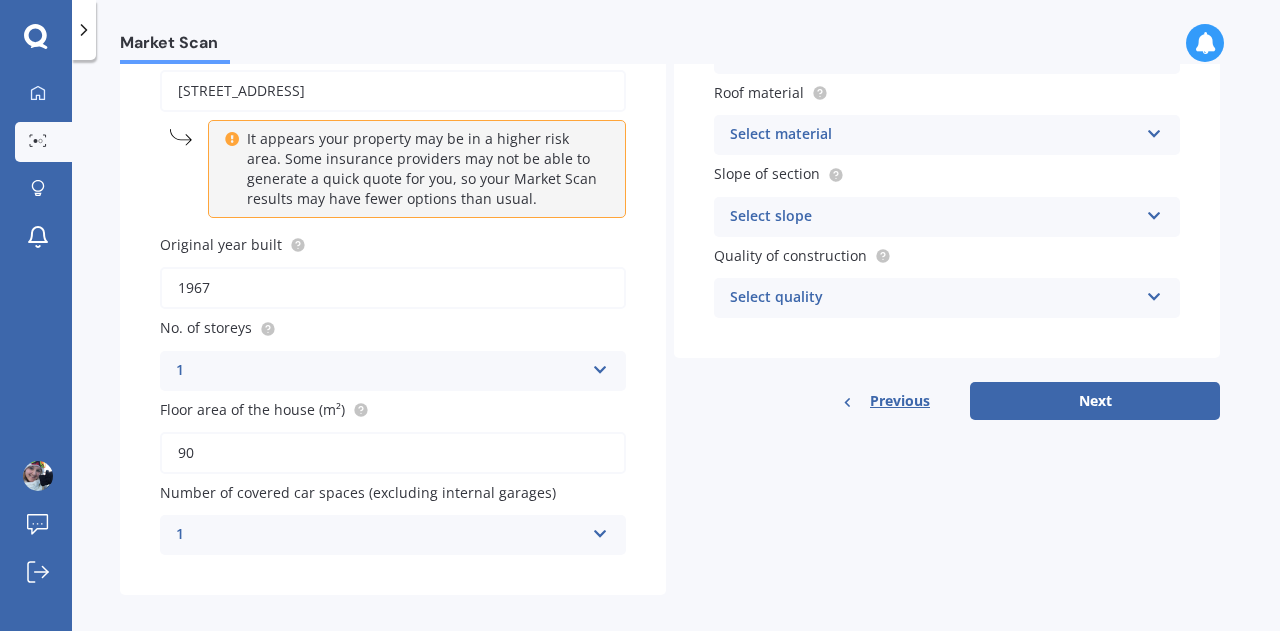 click on "Select material" at bounding box center (934, 135) 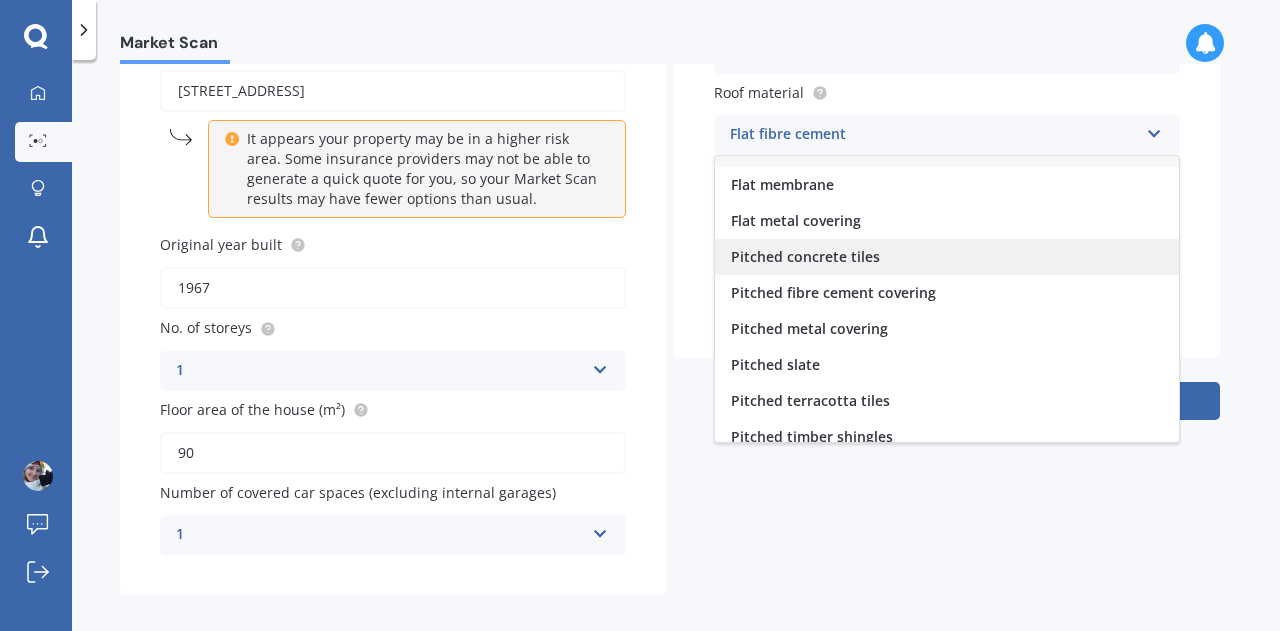 scroll, scrollTop: 0, scrollLeft: 0, axis: both 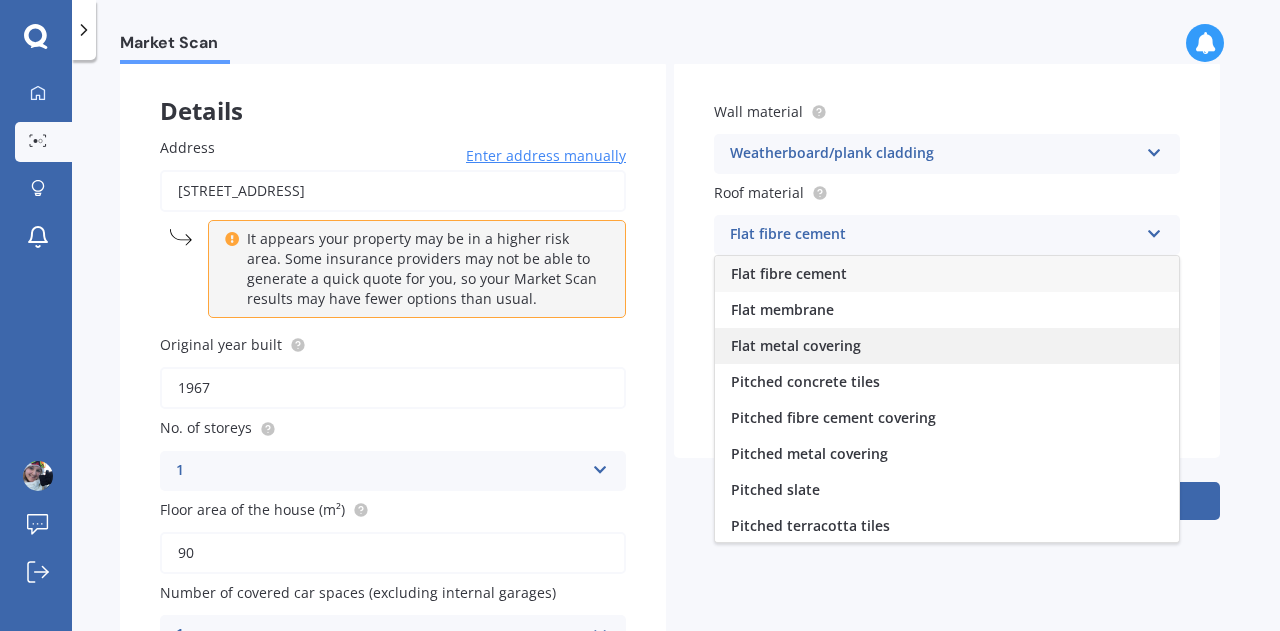 click on "Flat metal covering" at bounding box center [796, 345] 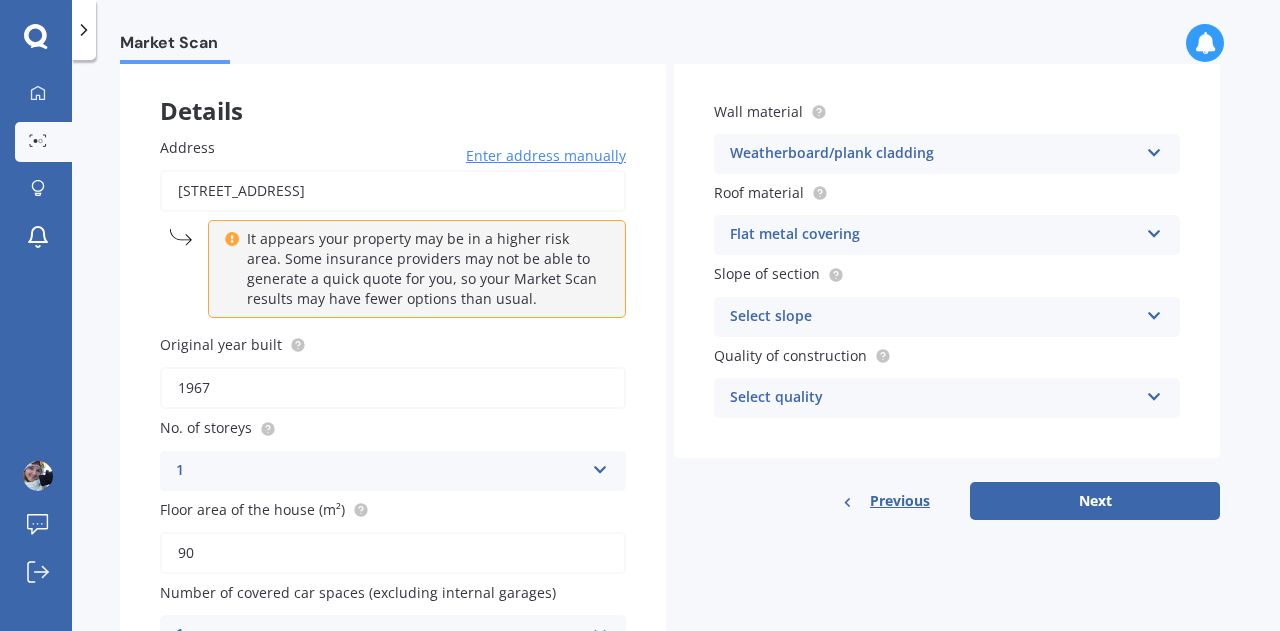 click on "Select slope" at bounding box center (934, 317) 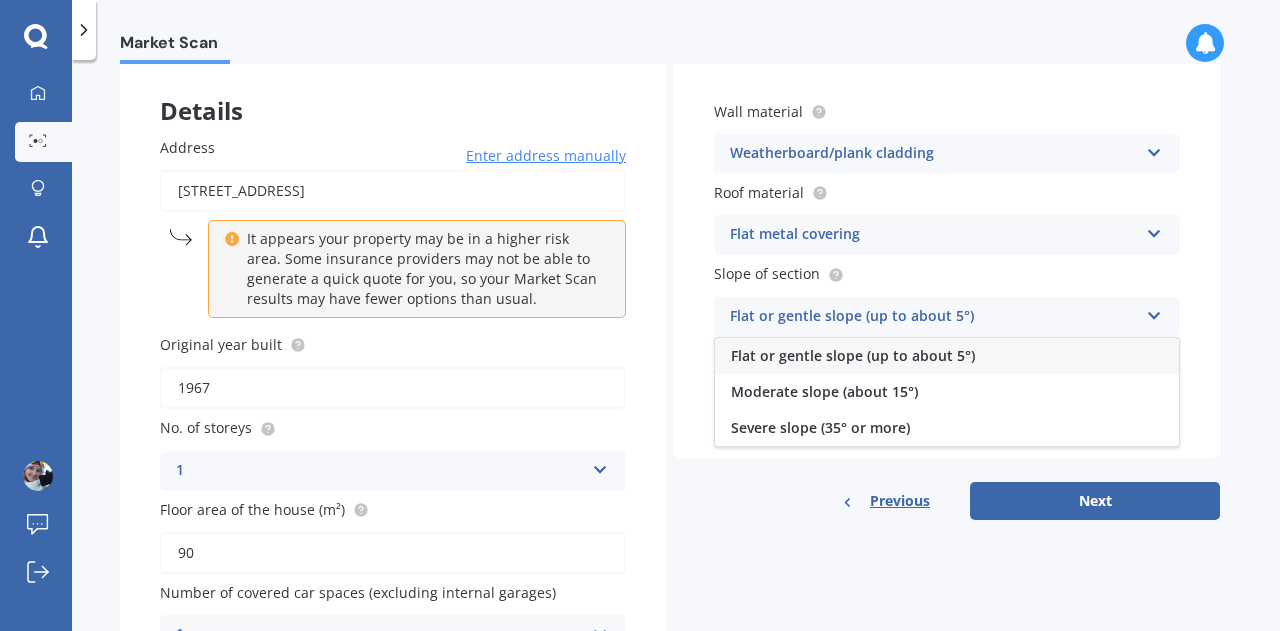 click on "Flat or gentle slope (up to about 5°)" at bounding box center [853, 355] 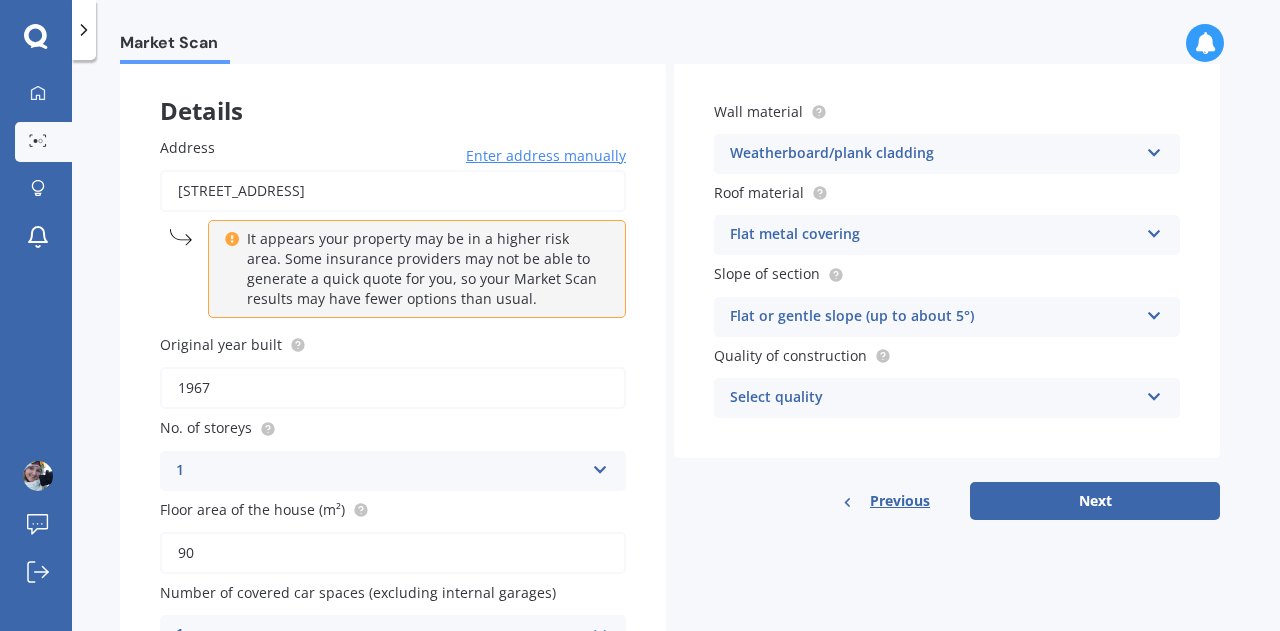 click on "Select quality" at bounding box center [934, 398] 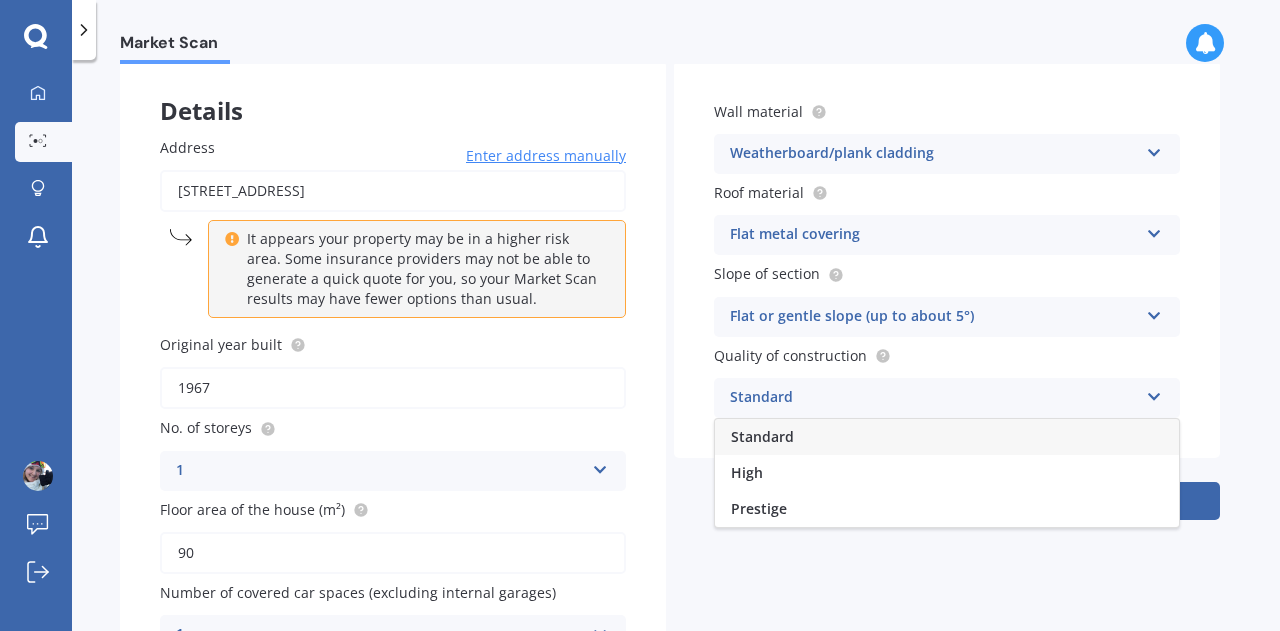 click on "Standard" at bounding box center (947, 437) 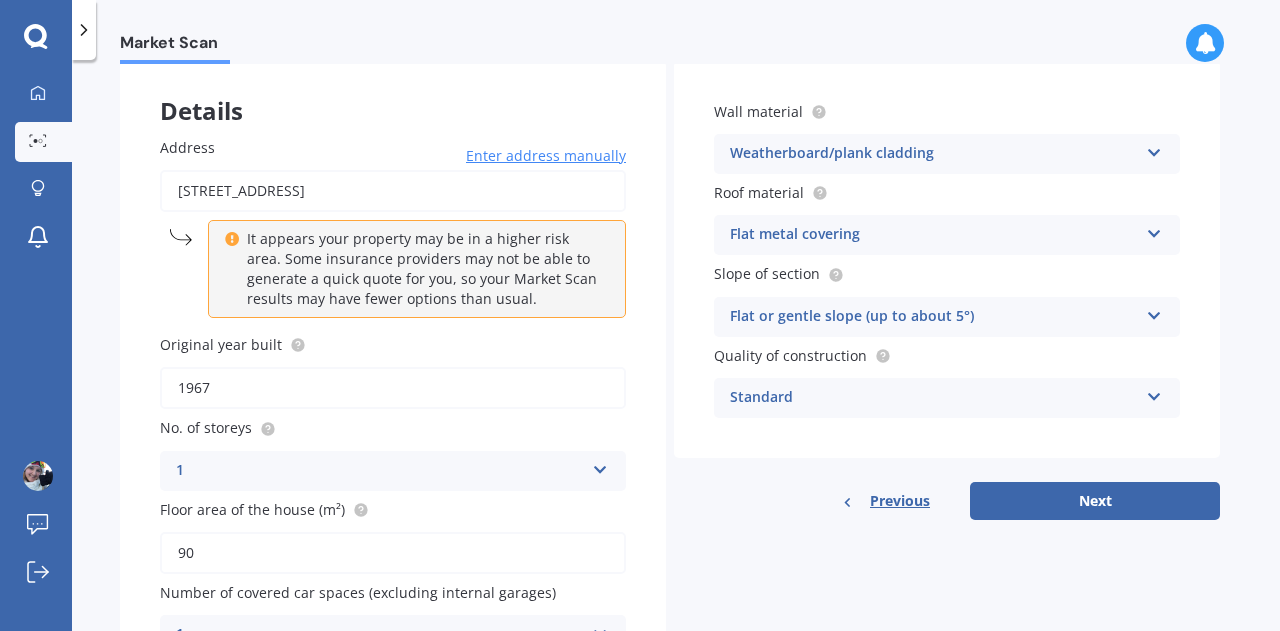 click on "Standard" at bounding box center (934, 398) 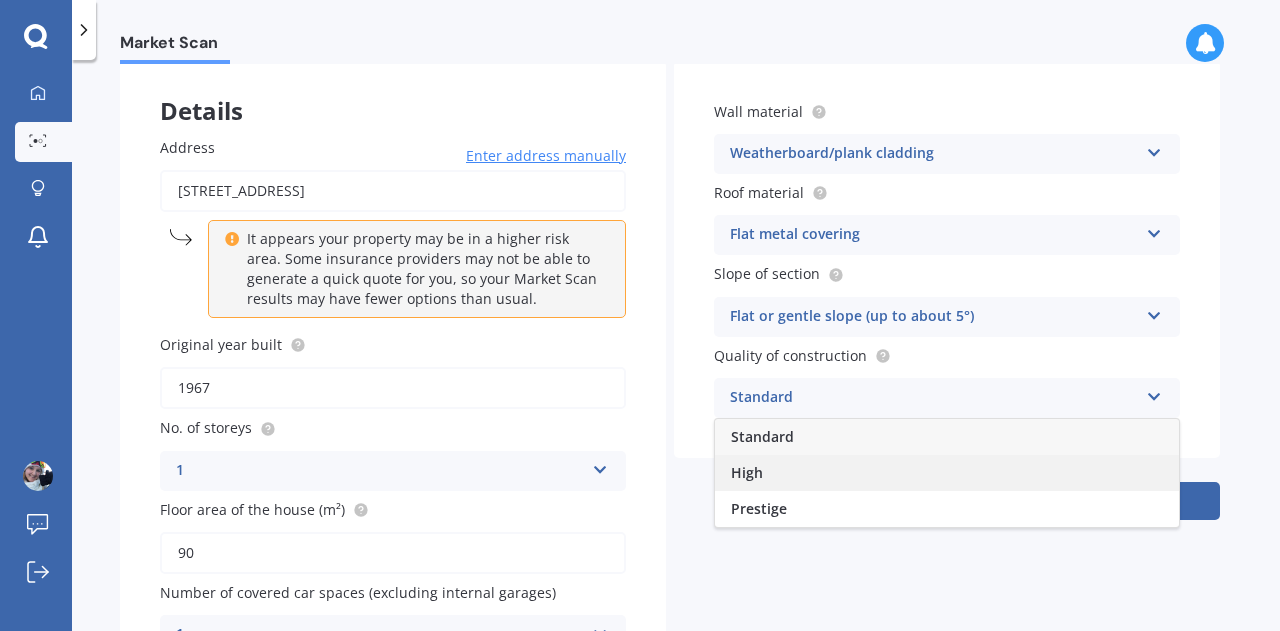 click on "High" at bounding box center [947, 473] 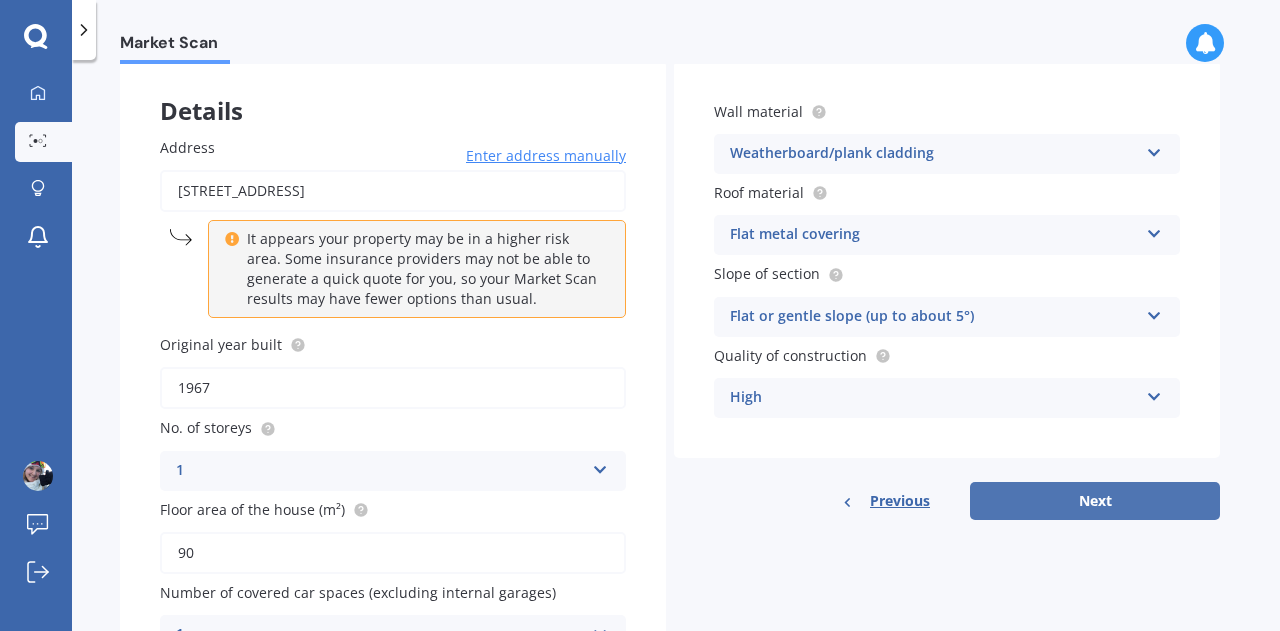 click on "Next" at bounding box center [1095, 501] 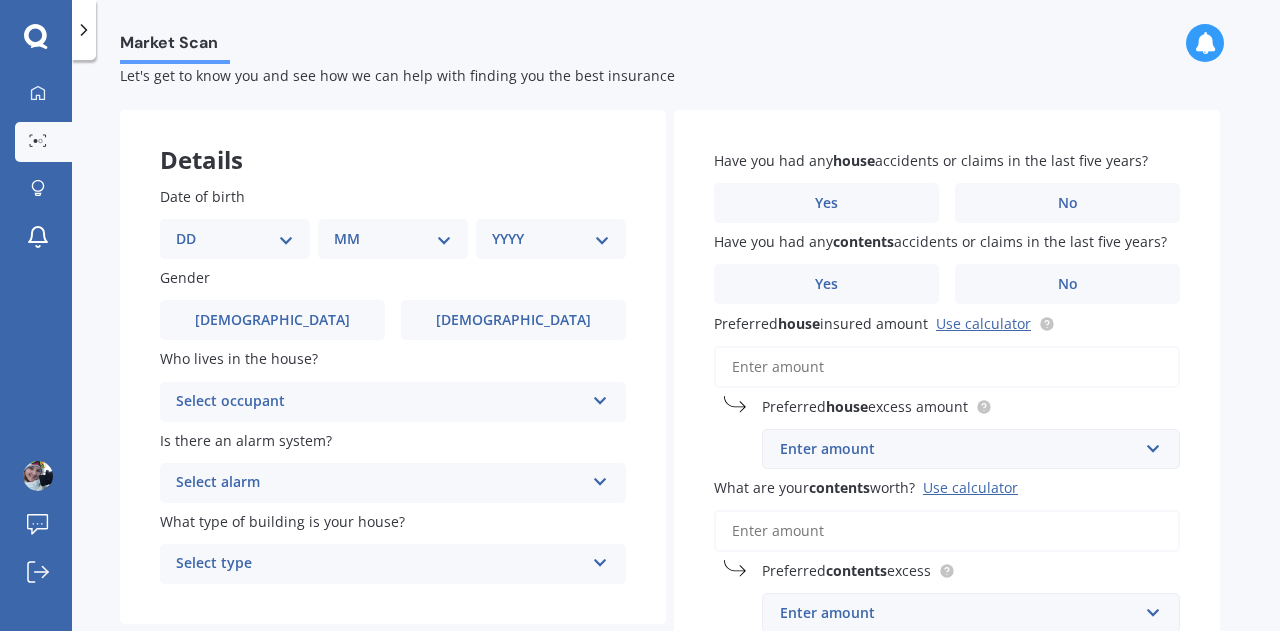 scroll, scrollTop: 0, scrollLeft: 0, axis: both 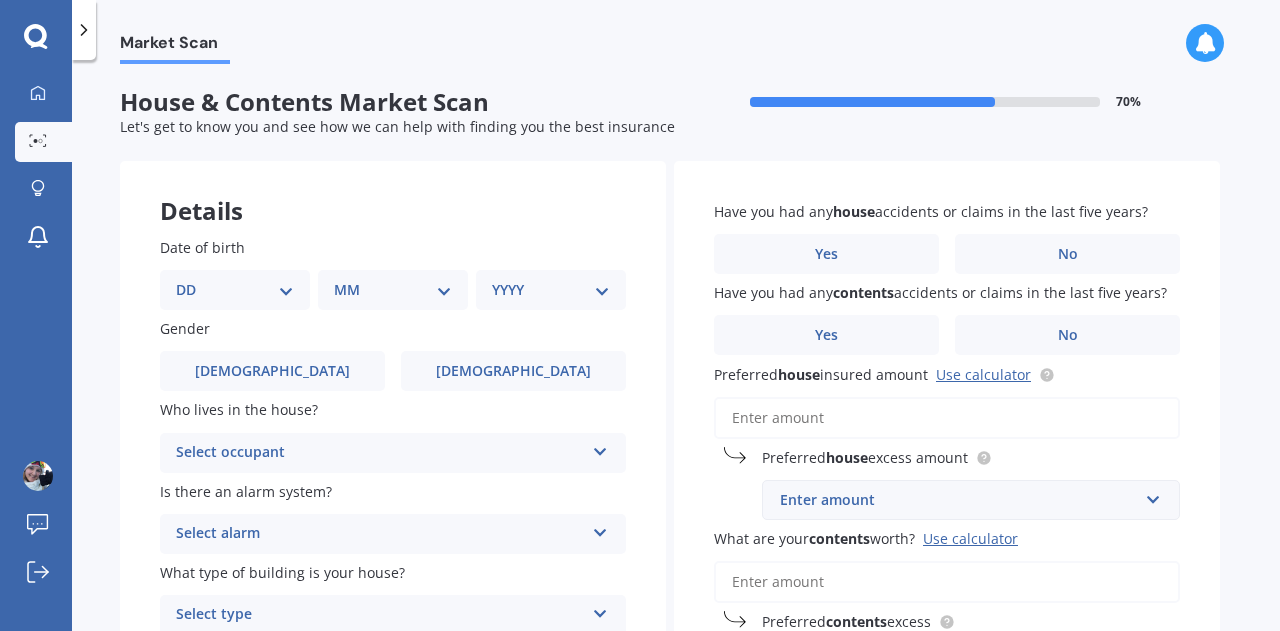 click on "Date of birth DD 01 02 03 04 05 06 07 08 09 10 11 12 13 14 15 16 17 18 19 20 21 22 23 24 25 26 27 28 29 30 31 MM 01 02 03 04 05 06 07 08 09 10 11 12 YYYY 2009 2008 2007 2006 2005 2004 2003 2002 2001 2000 1999 1998 1997 1996 1995 1994 1993 1992 1991 1990 1989 1988 1987 1986 1985 1984 1983 1982 1981 1980 1979 1978 1977 1976 1975 1974 1973 1972 1971 1970 1969 1968 1967 1966 1965 1964 1963 1962 1961 1960 1959 1958 1957 1956 1955 1954 1953 1952 1951 1950 1949 1948 1947 1946 1945 1944 1943 1942 1941 1940 1939 1938 1937 1936 1935 1934 1933 1932 1931 1930 1929 1928 1927 1926 1925 1924 1923 1922 1921 1920 1919 1918 1917 1916 1915 1914 1913 1912 1911 1910" at bounding box center [393, 273] 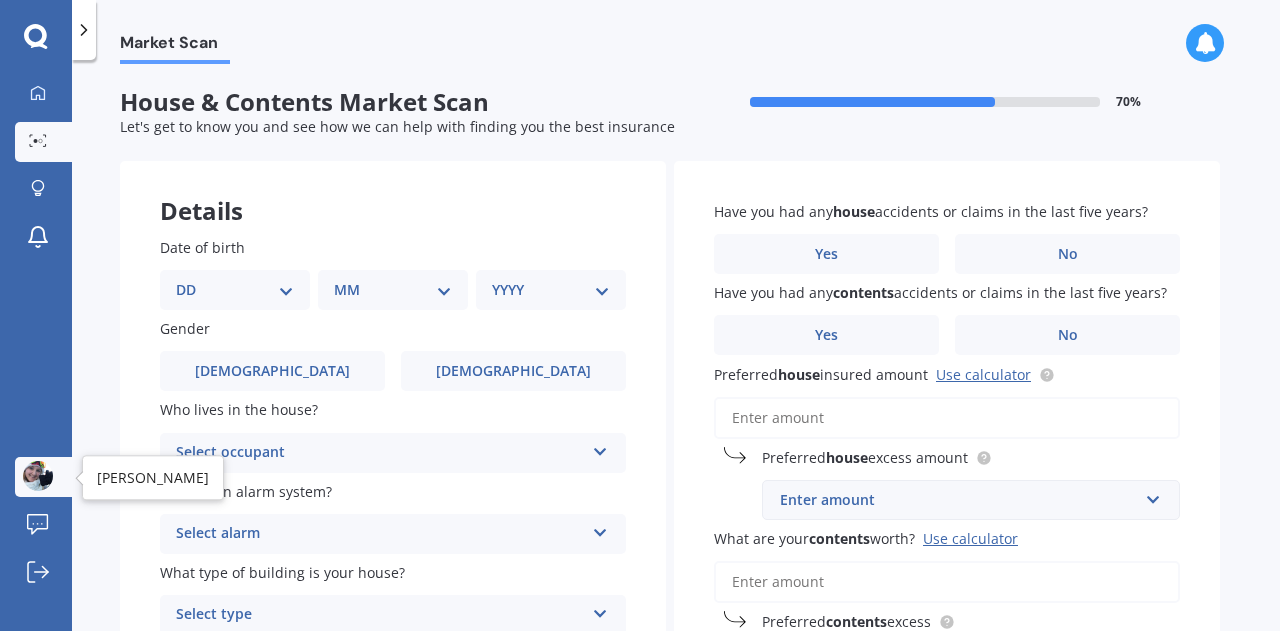 click at bounding box center (38, 477) 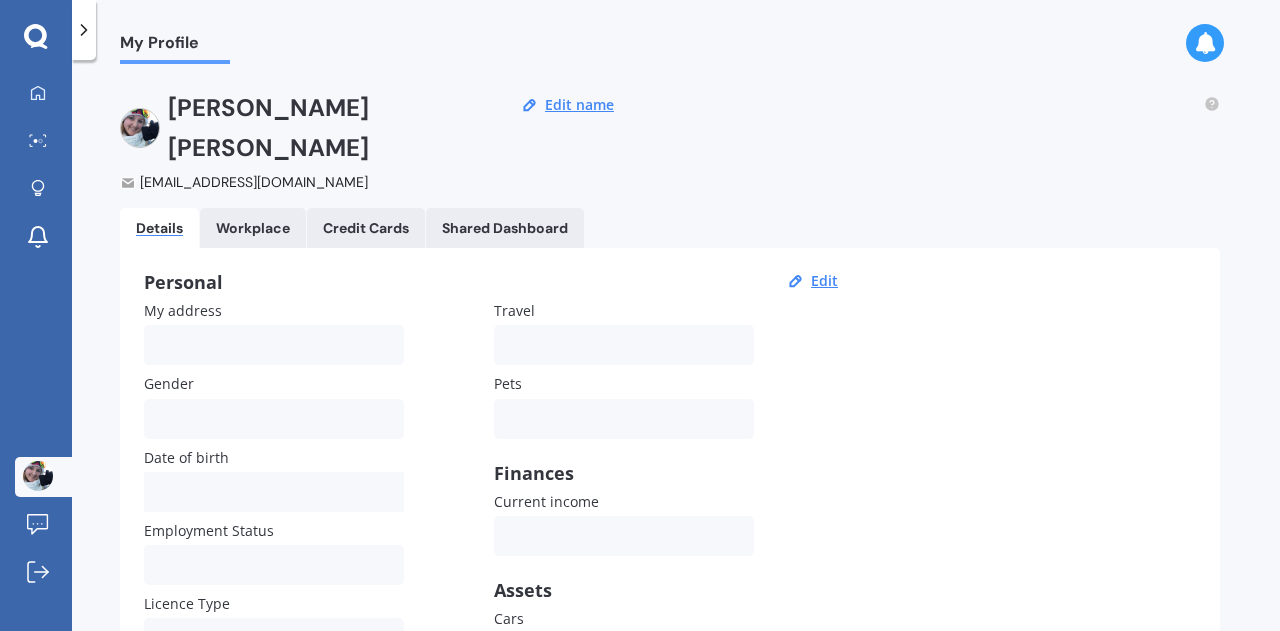 scroll, scrollTop: 301, scrollLeft: 0, axis: vertical 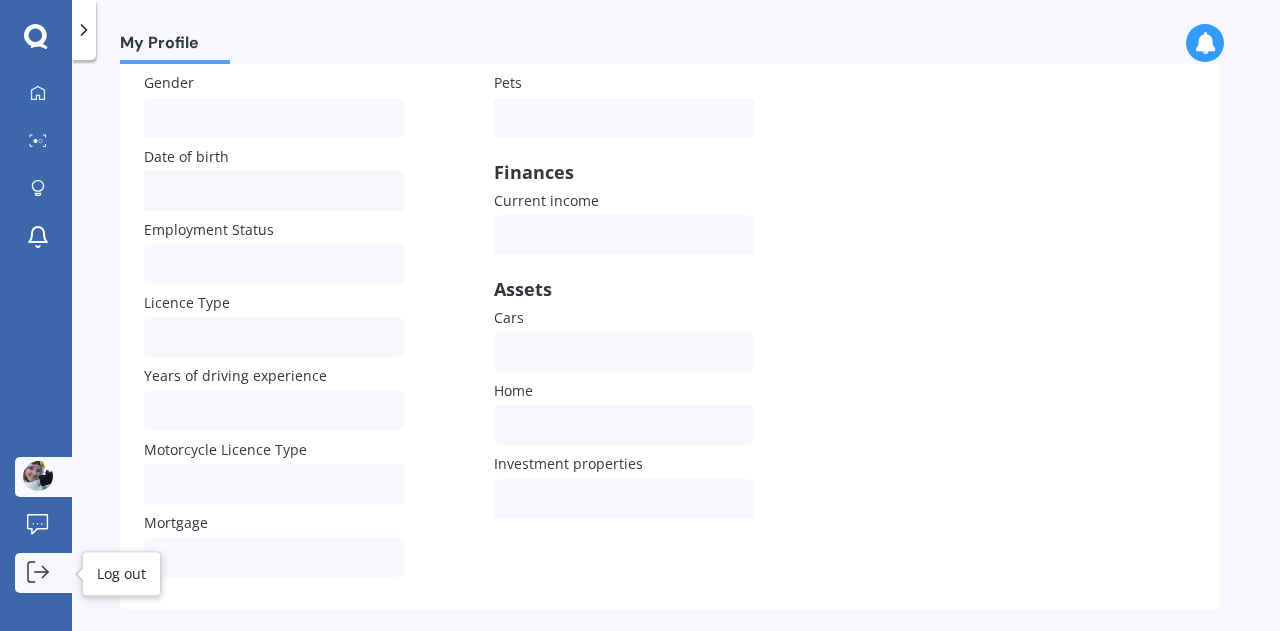 click at bounding box center [38, 573] 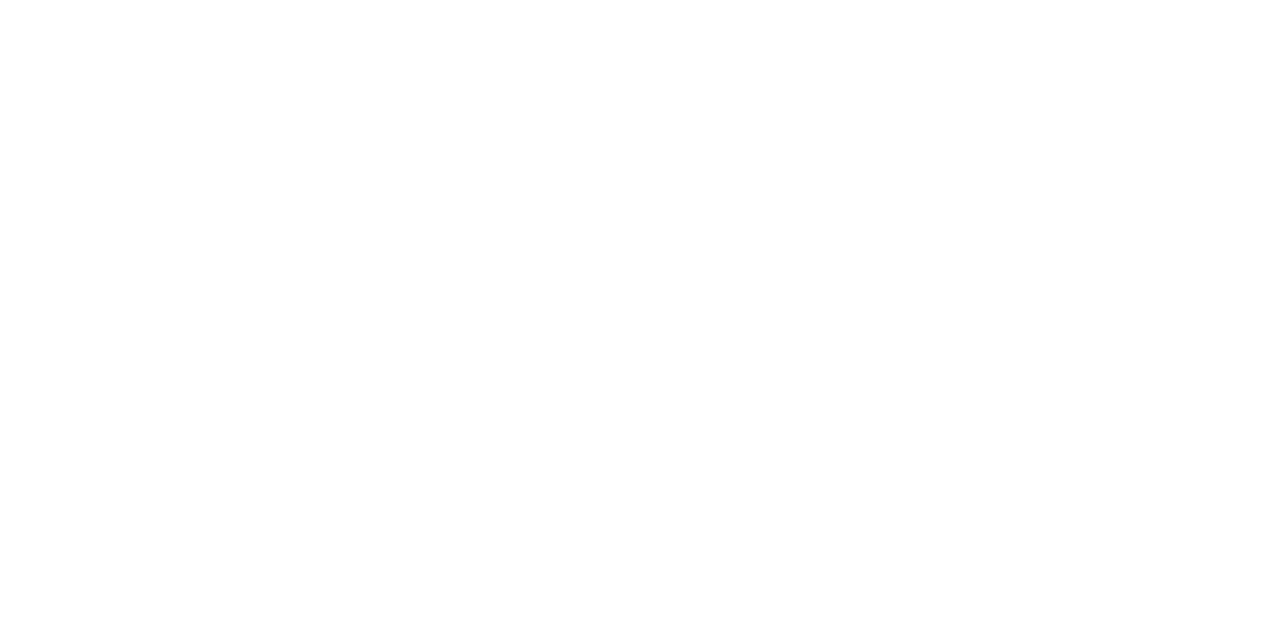 scroll, scrollTop: 0, scrollLeft: 0, axis: both 